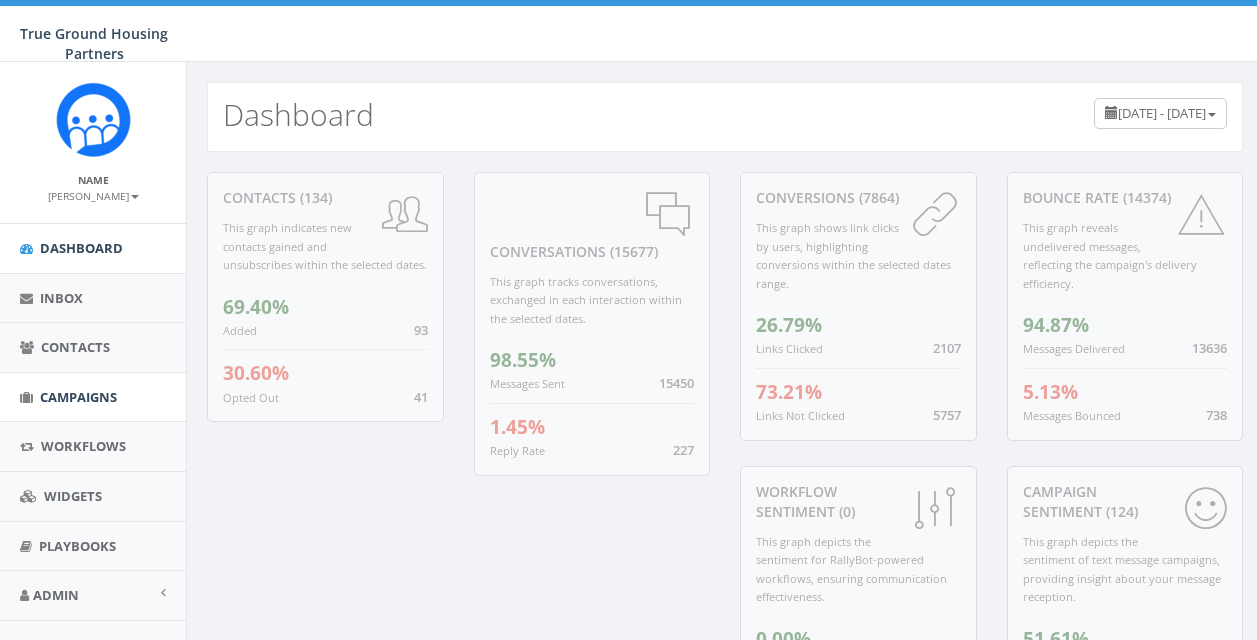 scroll, scrollTop: 0, scrollLeft: 0, axis: both 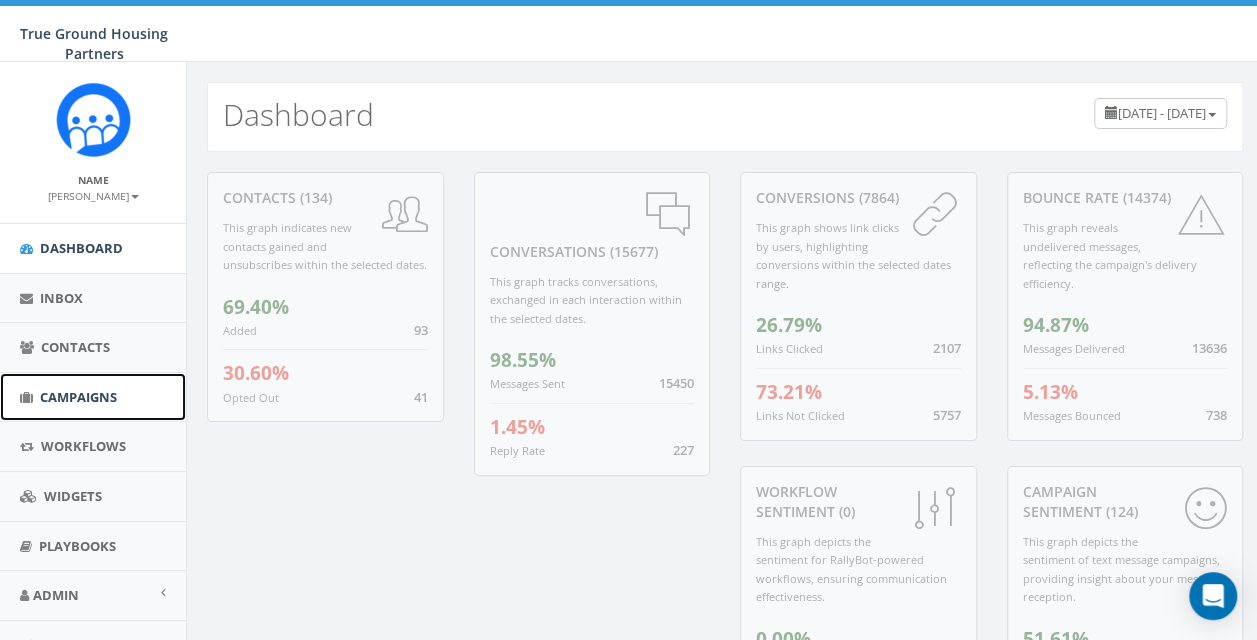 click on "Campaigns" at bounding box center (78, 397) 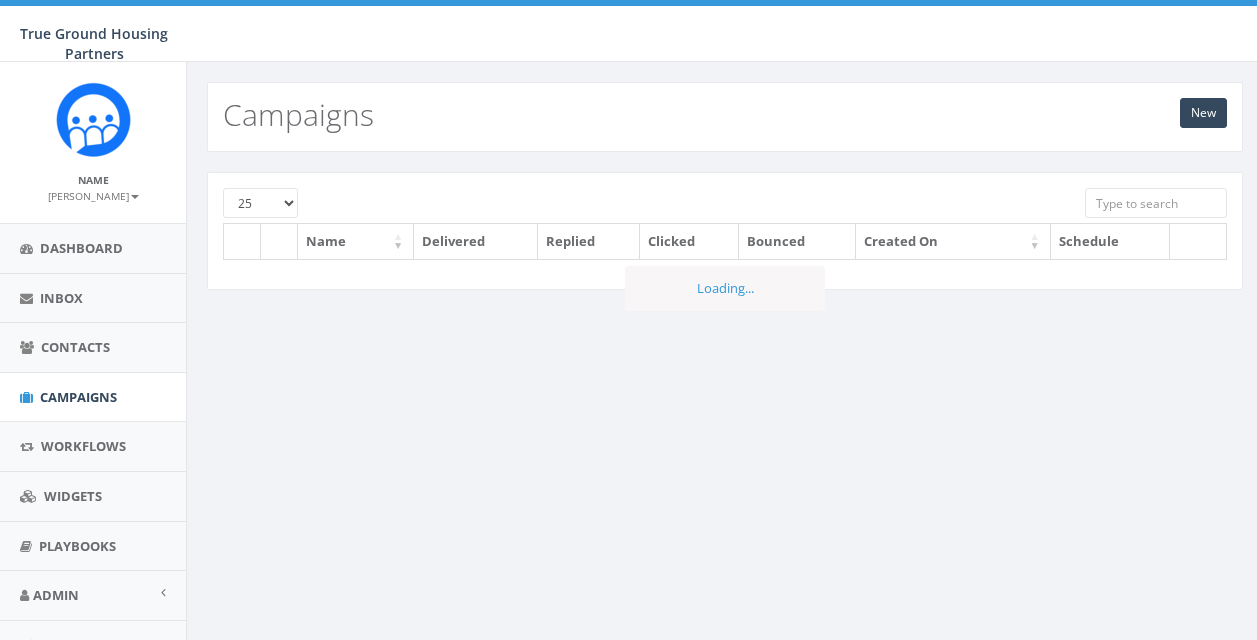 scroll, scrollTop: 0, scrollLeft: 0, axis: both 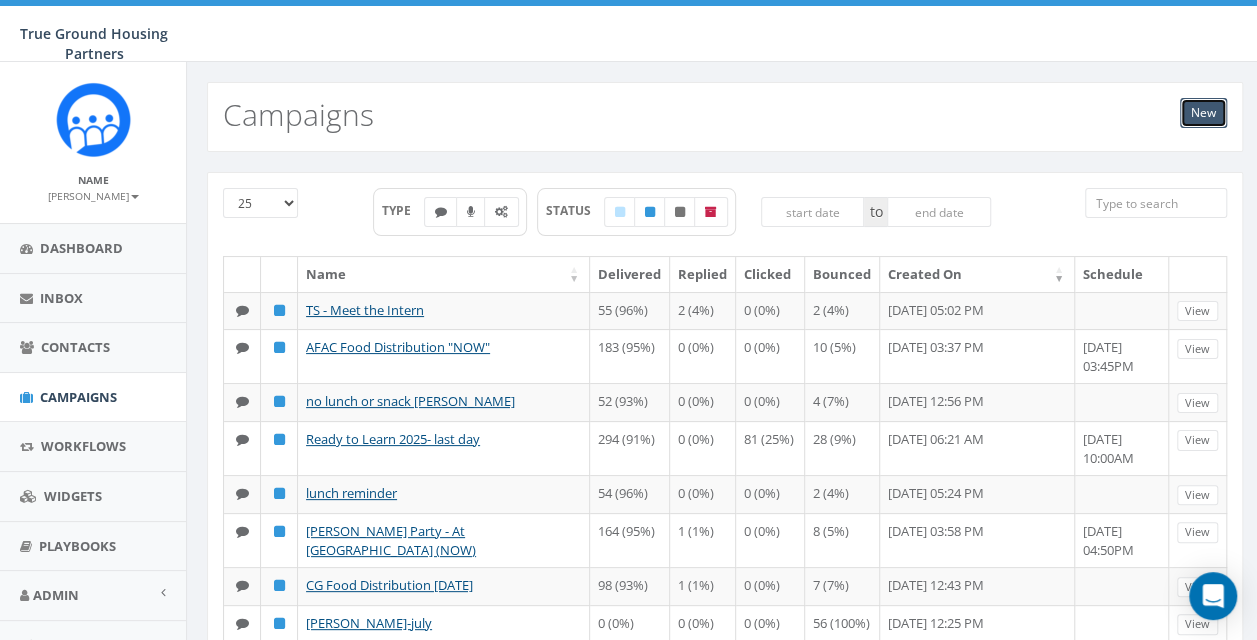 click on "New" at bounding box center [1203, 113] 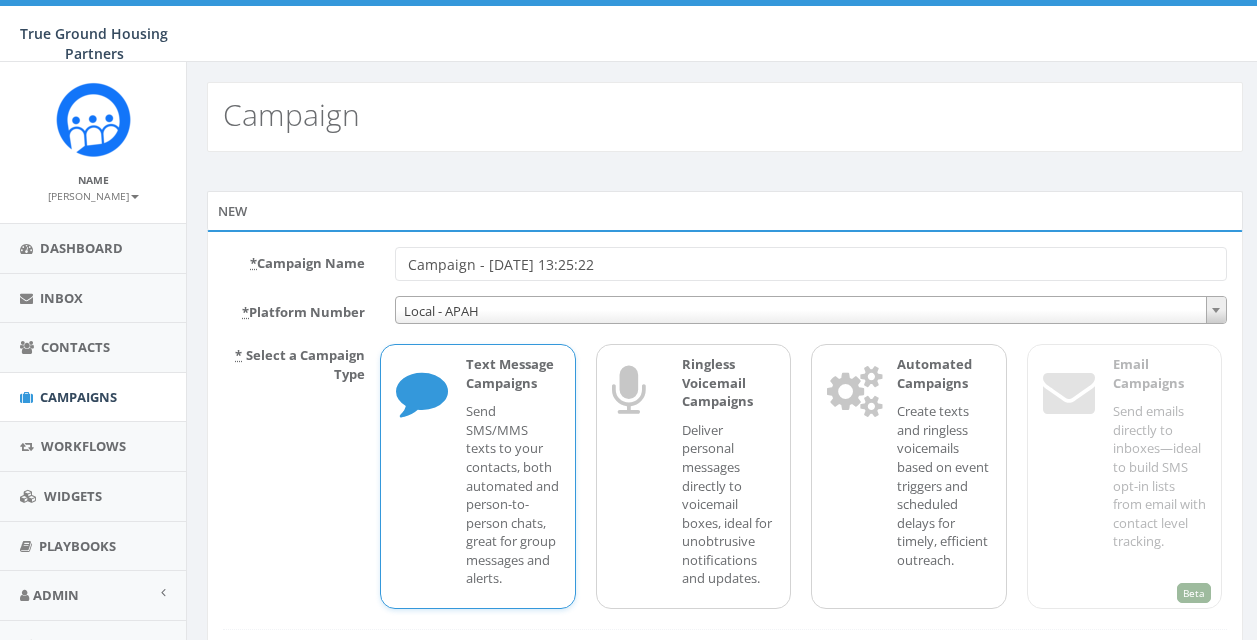 scroll, scrollTop: 0, scrollLeft: 0, axis: both 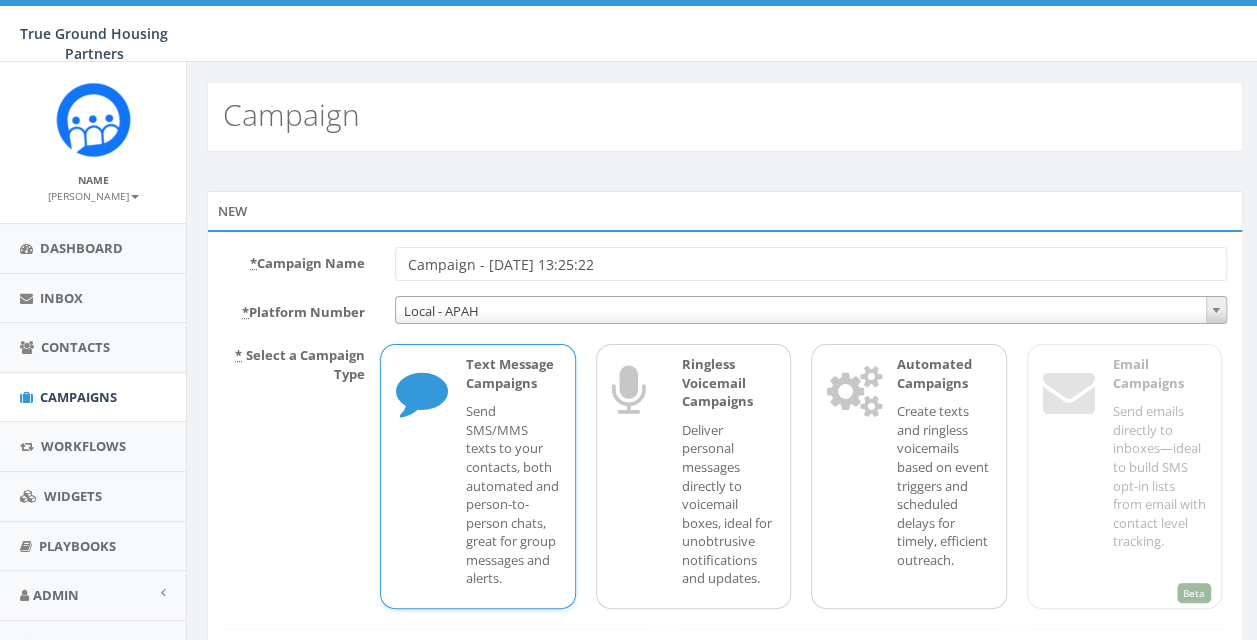 click on "Campaign - [DATE] 13:25:22" at bounding box center [811, 264] 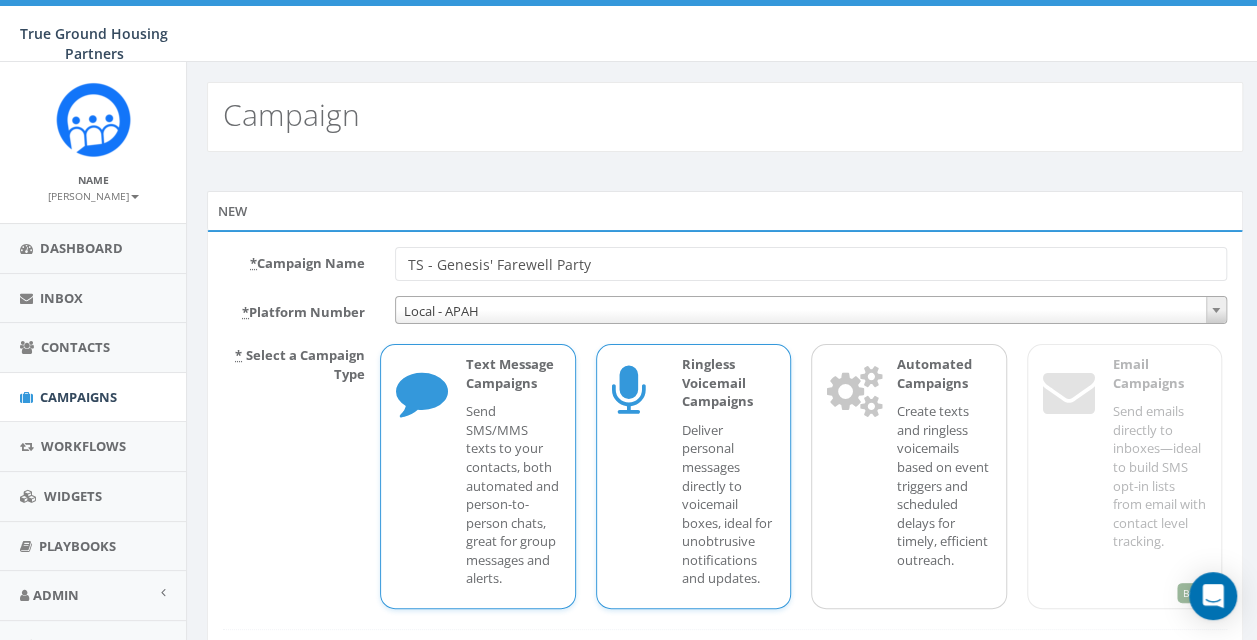 scroll, scrollTop: 117, scrollLeft: 0, axis: vertical 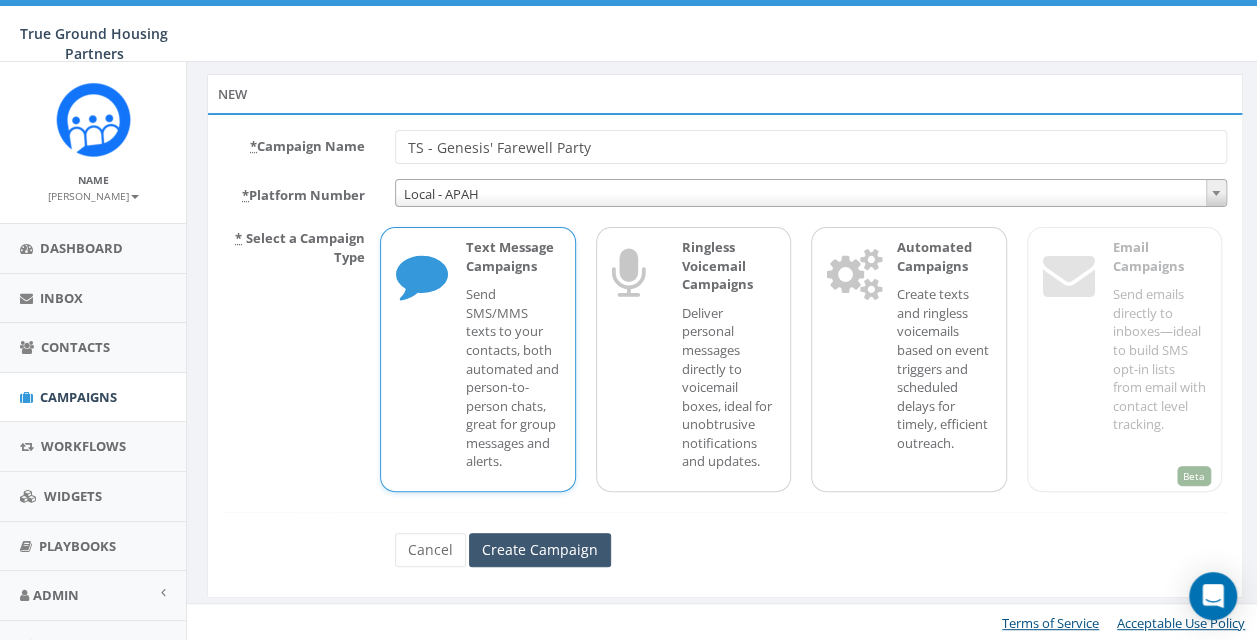 type on "TS - Genesis' Farewell Party" 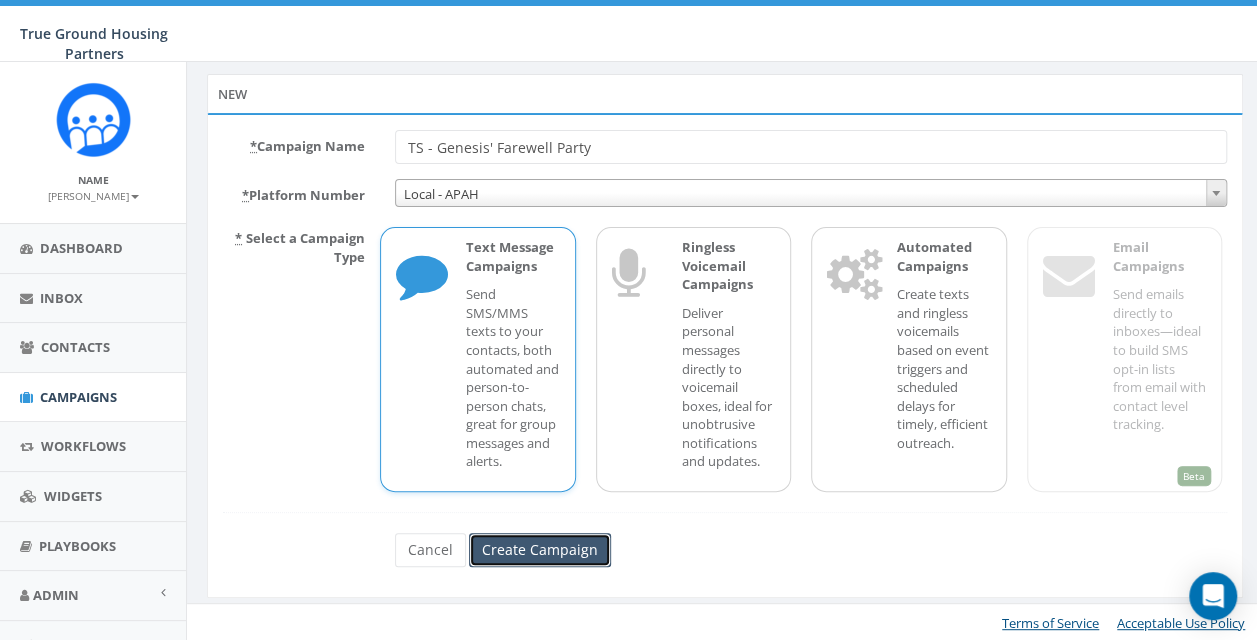 click on "Create Campaign" at bounding box center (540, 550) 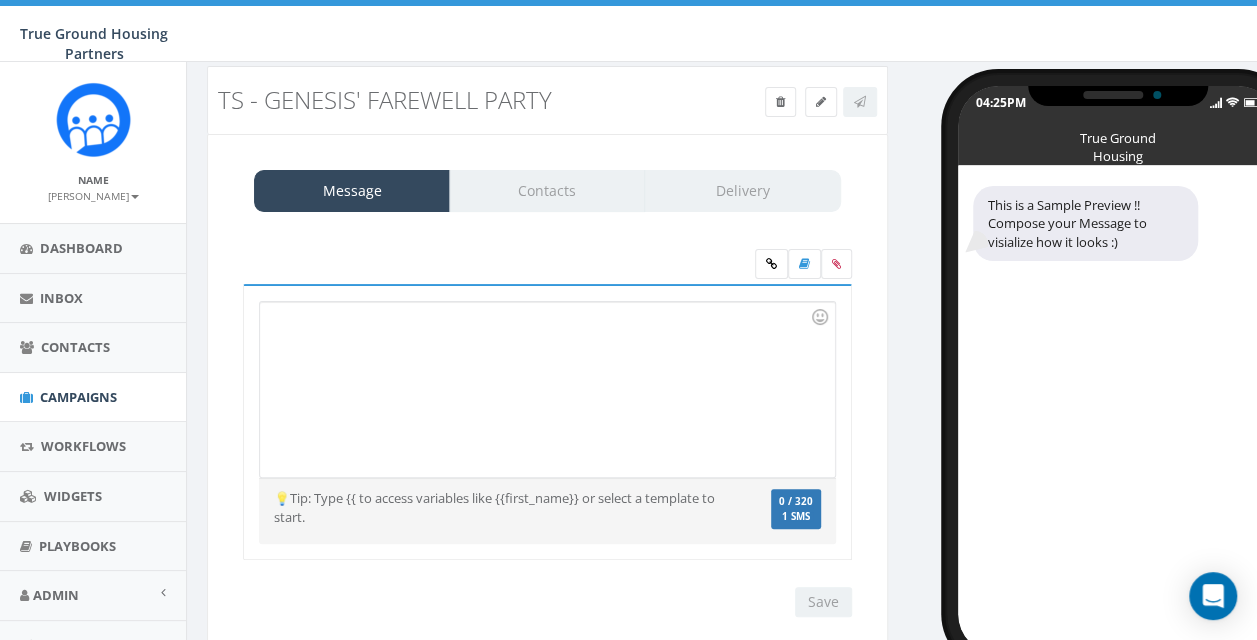 scroll, scrollTop: 35, scrollLeft: 0, axis: vertical 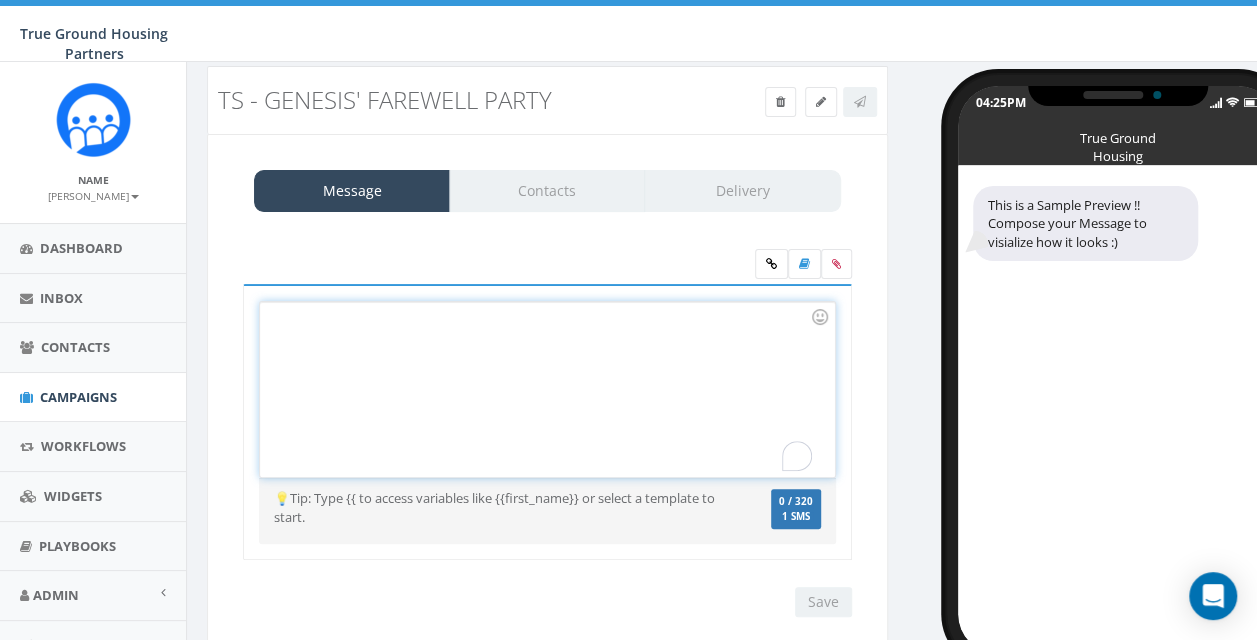 type 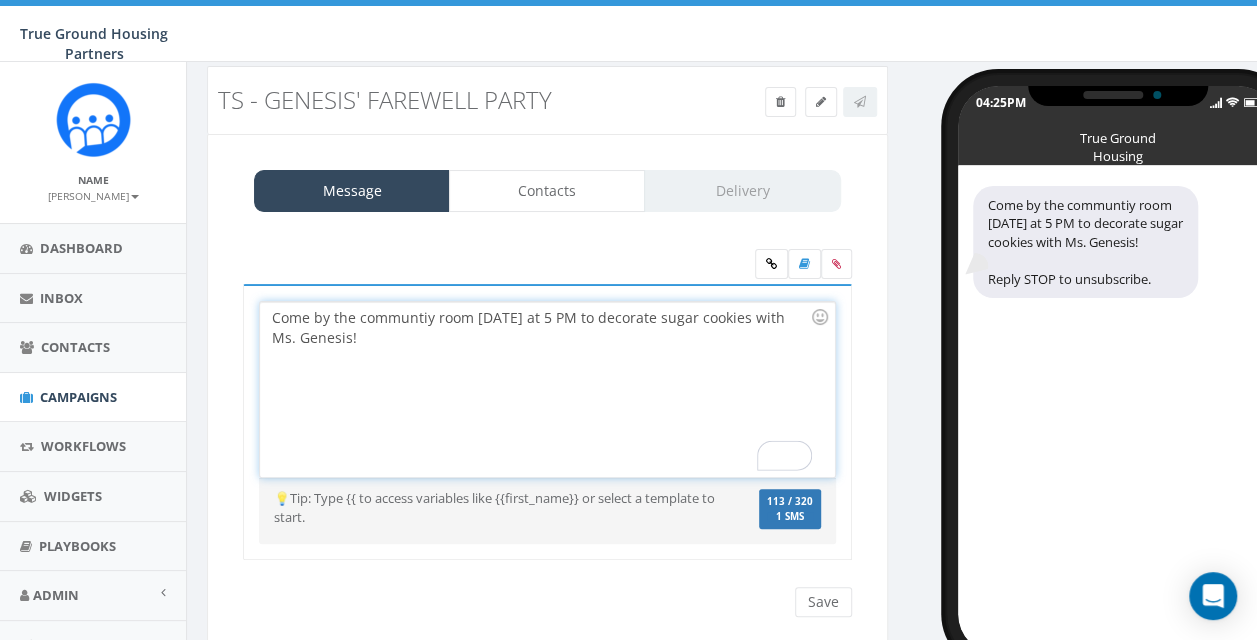 click on "Come by the communtiy room TODAY at 5 PM to decorate sugar cookies with Ms. Genesis!" at bounding box center (547, 389) 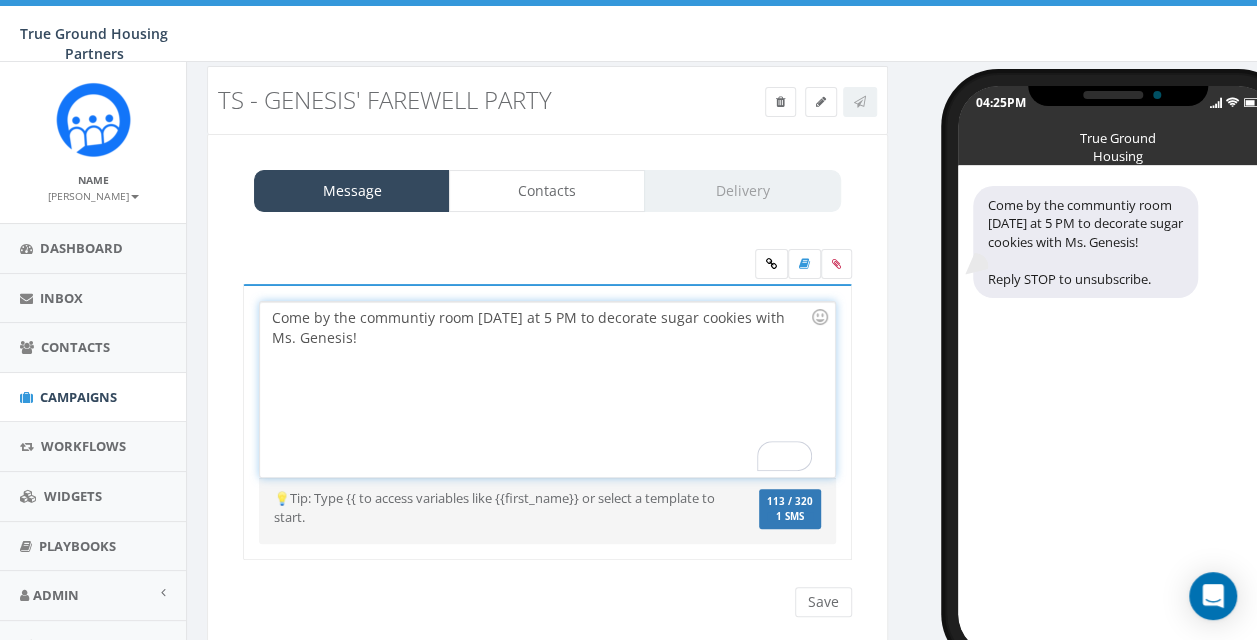scroll, scrollTop: 89, scrollLeft: 0, axis: vertical 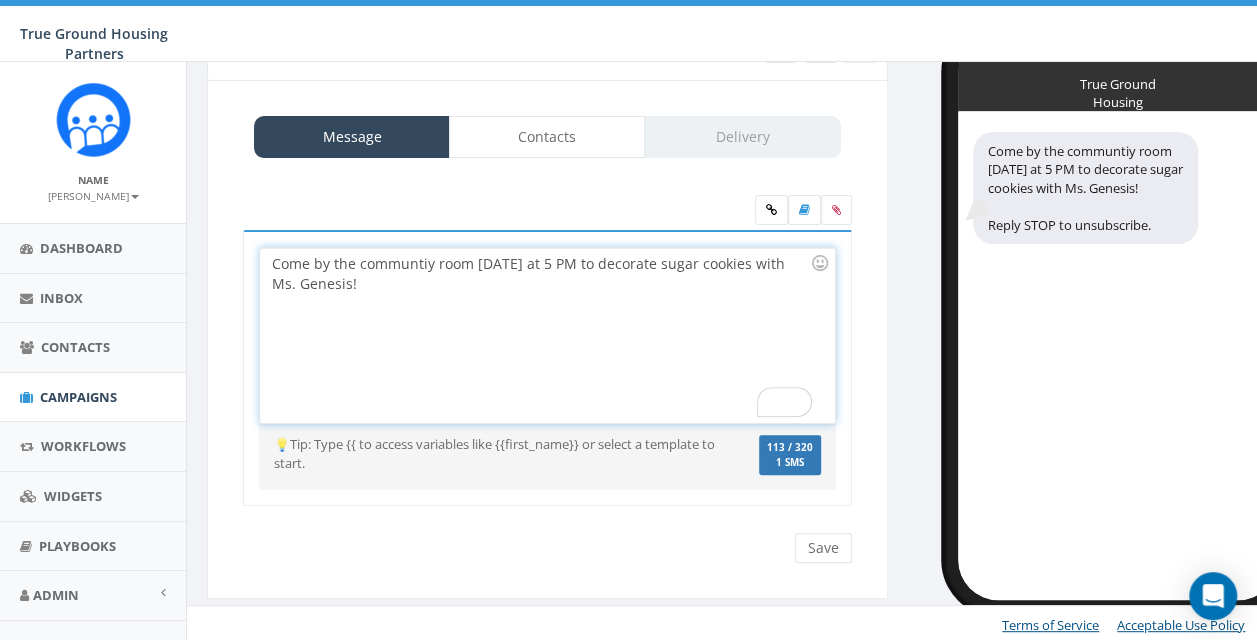 click on "Come by the communtiy room TODAY at 5 PM to decorate sugar cookies with Ms. Genesis!" at bounding box center (547, 335) 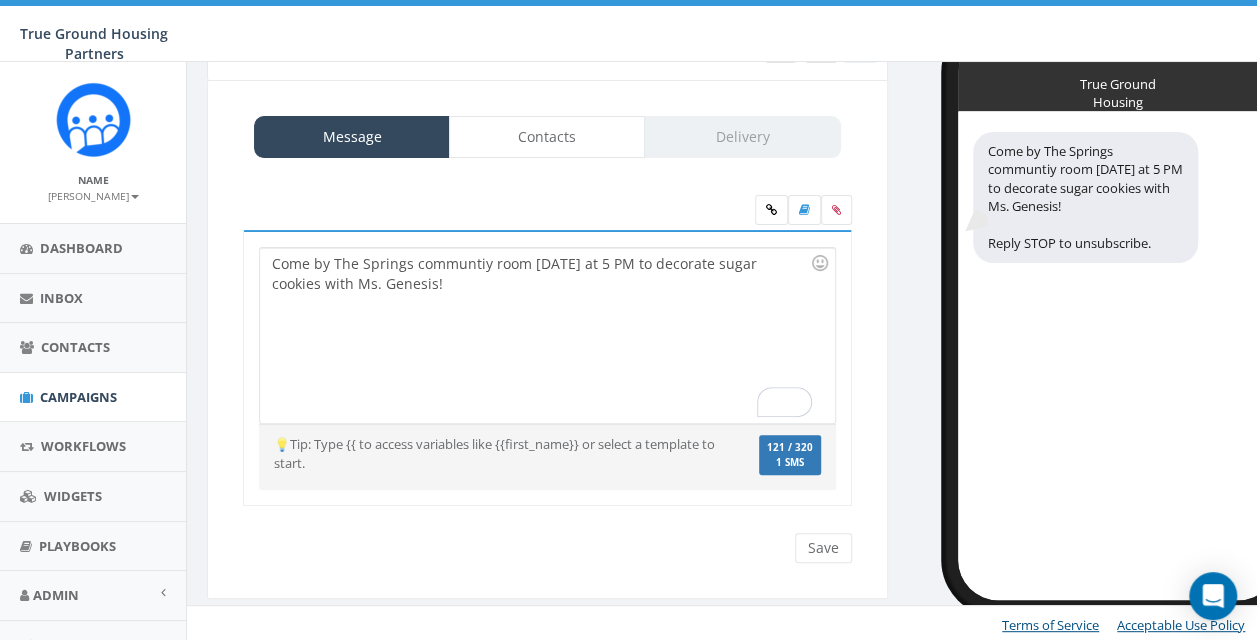 click on "Come by The Springs communtiy room TODAY at 5 PM to decorate sugar cookies with Ms. Genesis!" at bounding box center [547, 335] 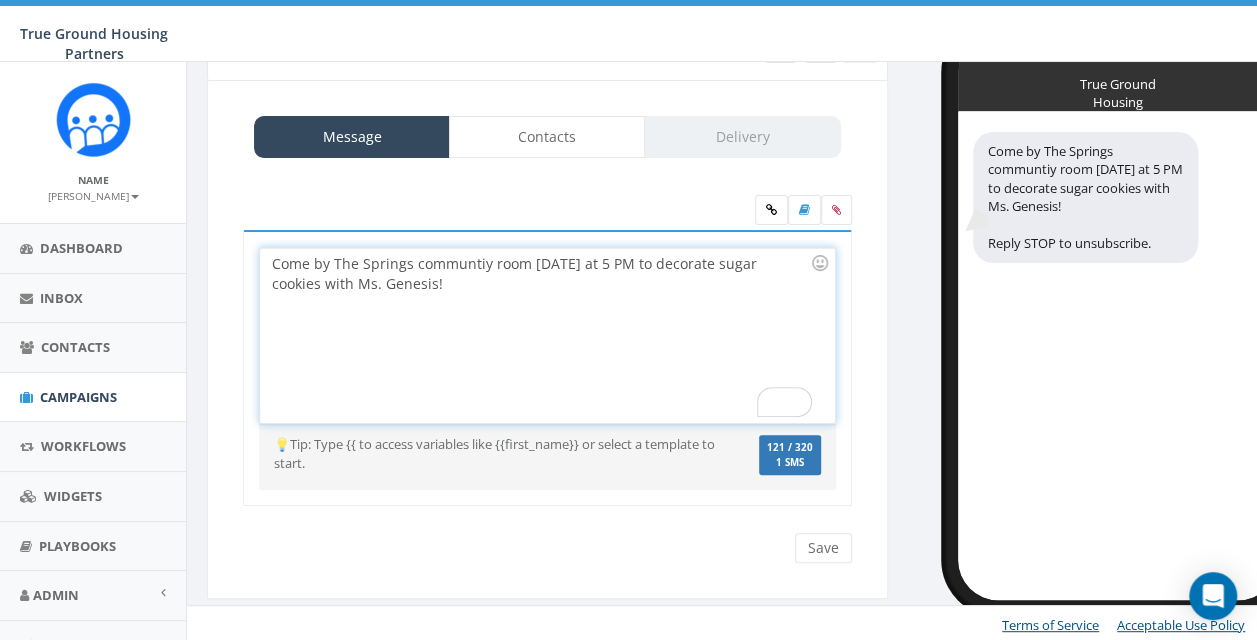 click on "Come by The Springs communtiy room TODAY at 5 PM to decorate sugar cookies with Ms. Genesis!" at bounding box center [547, 335] 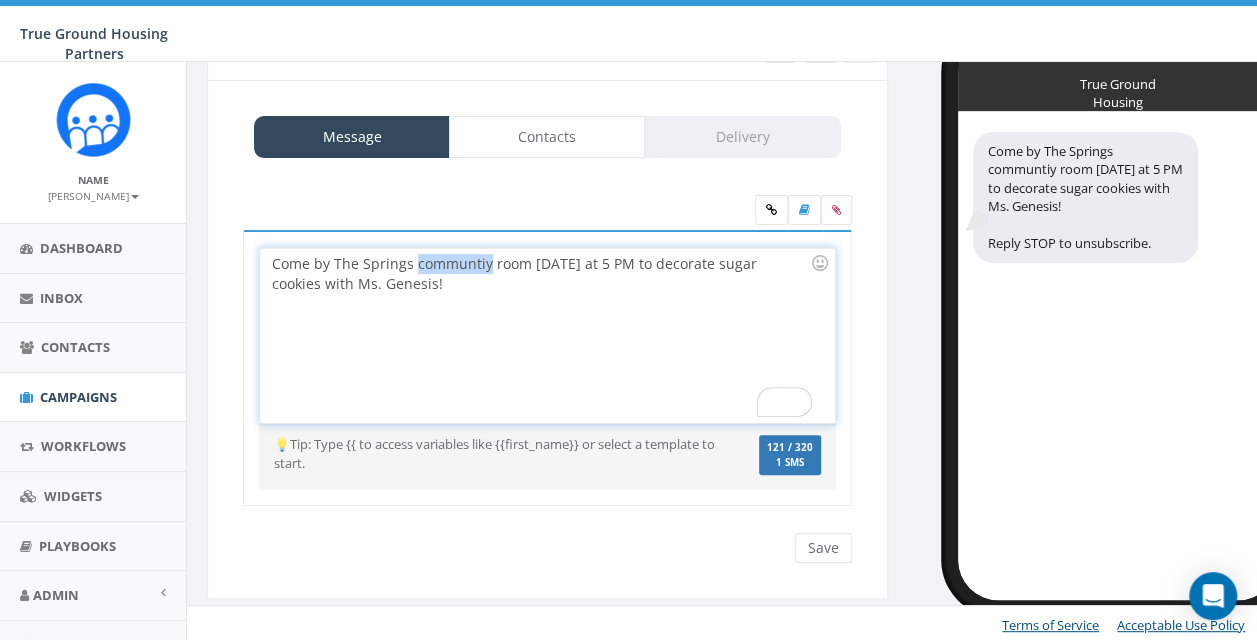drag, startPoint x: 485, startPoint y: 265, endPoint x: 412, endPoint y: 262, distance: 73.061615 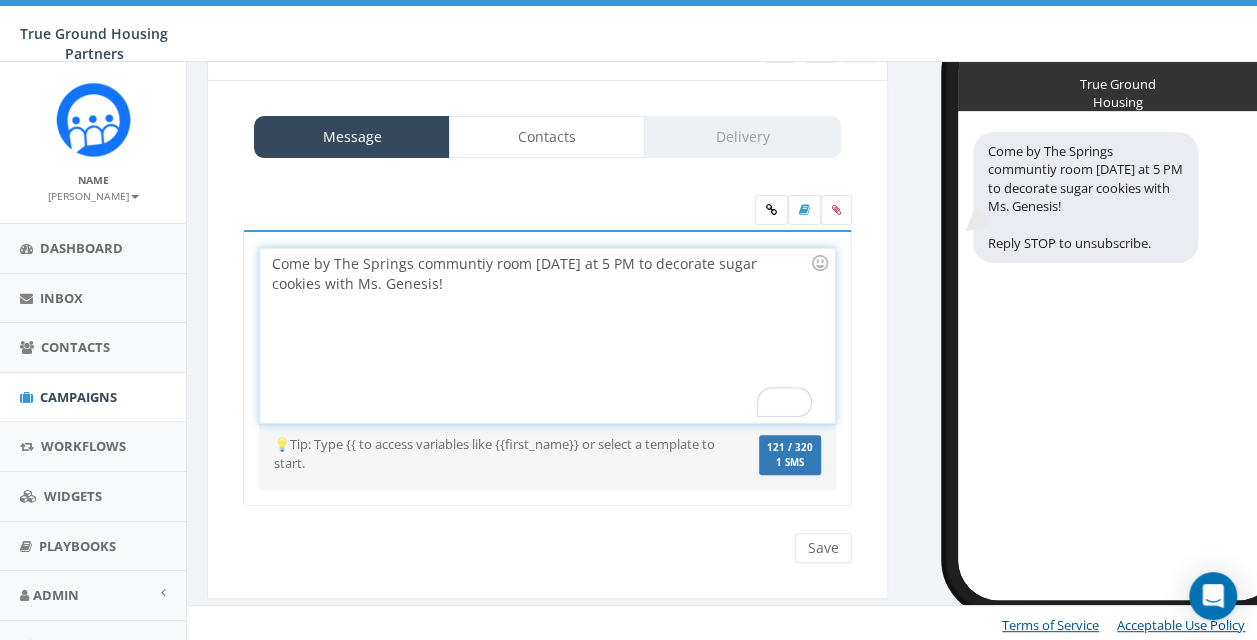 click on "Come by The Springs communtiy room TODAY at 5 PM to decorate sugar cookies with Ms. Genesis!" at bounding box center [547, 335] 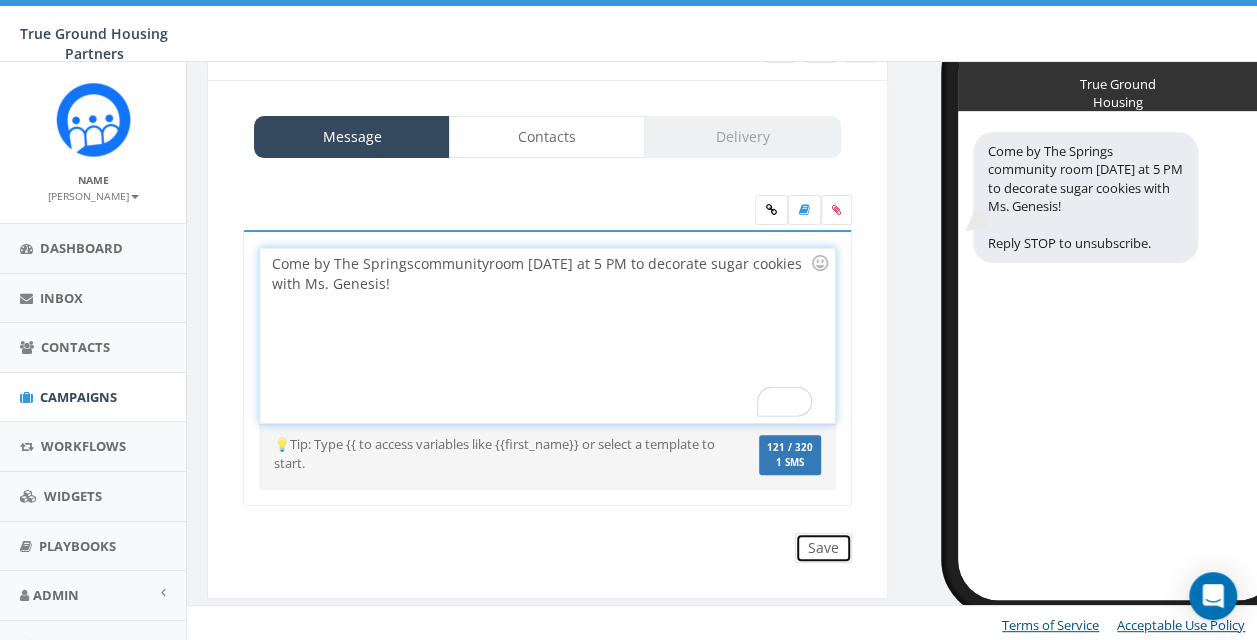 click on "Save" at bounding box center (823, 548) 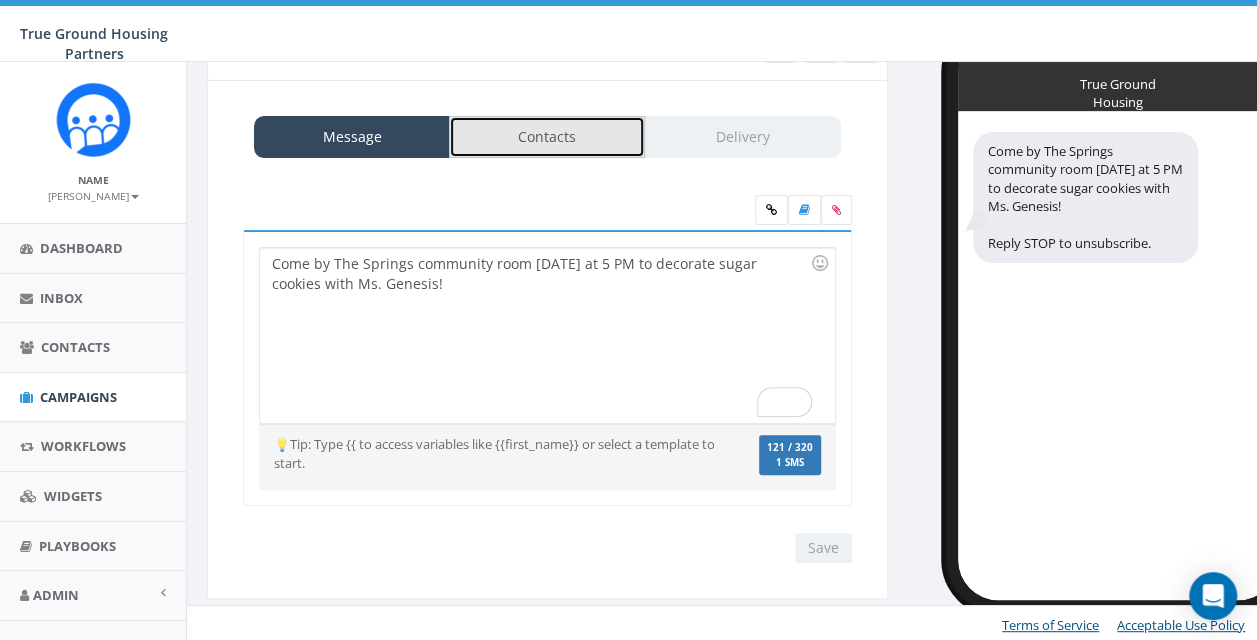 click on "Contacts" at bounding box center [547, 137] 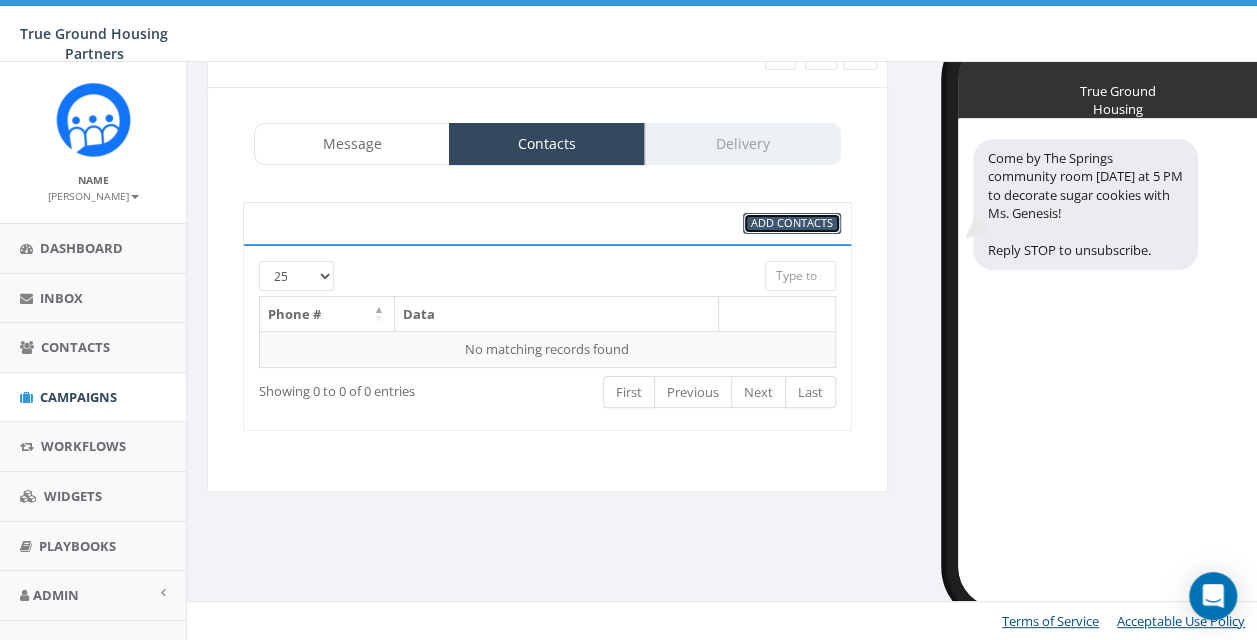 click on "Add Contacts" at bounding box center (792, 222) 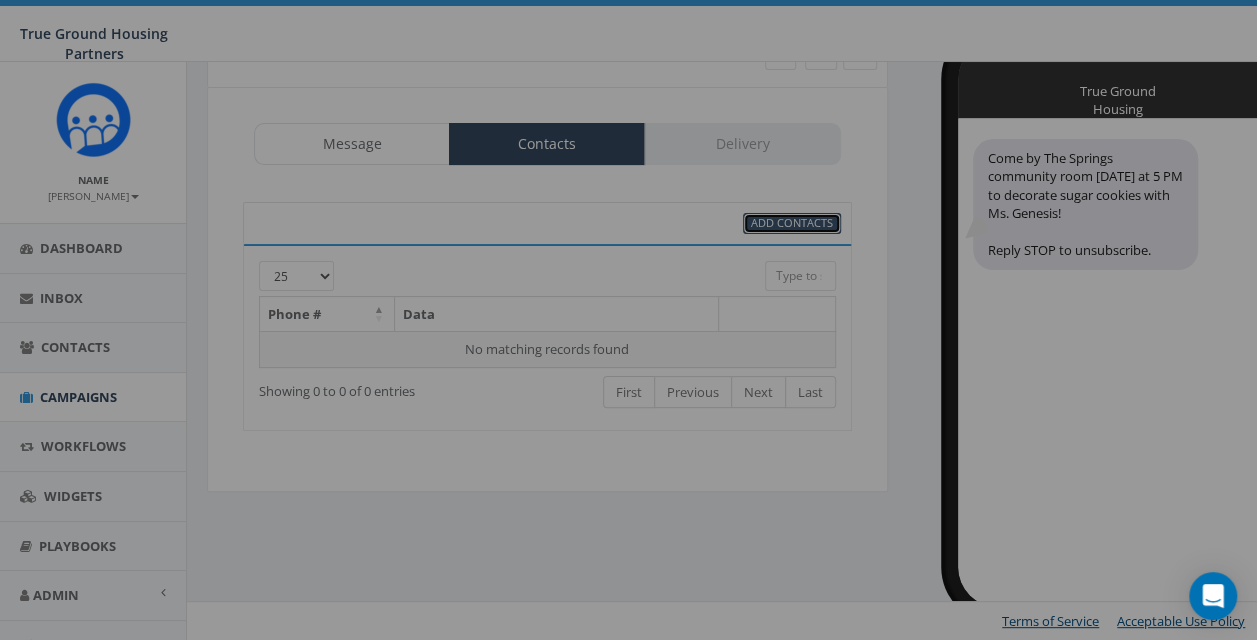 select 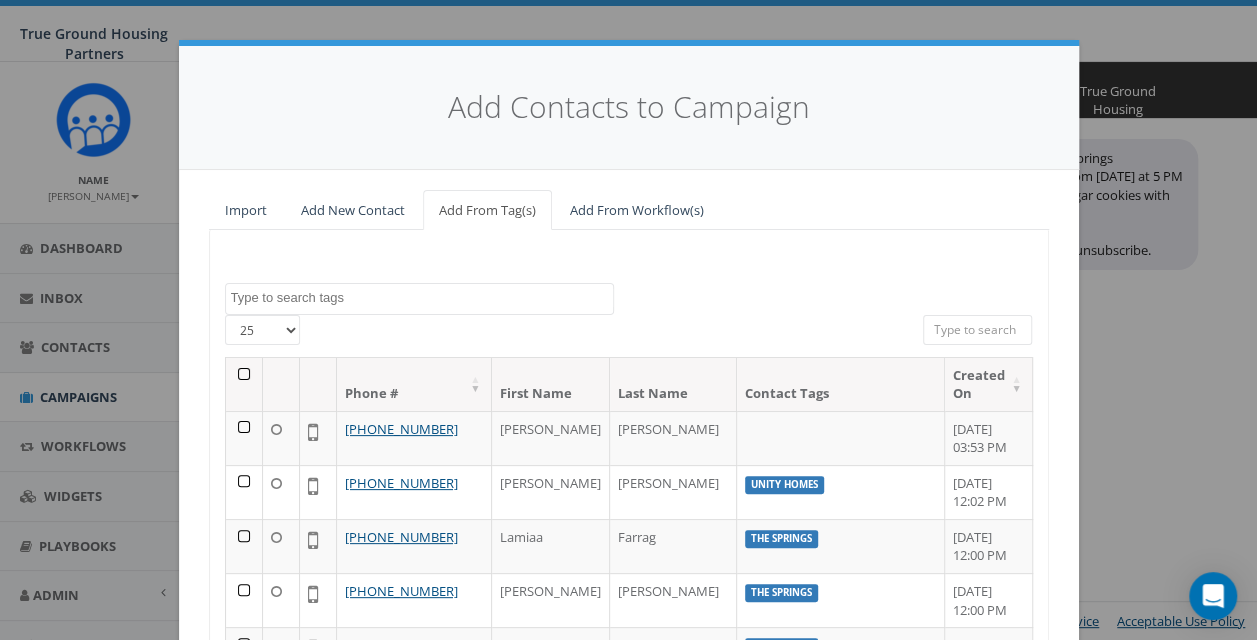 click at bounding box center [422, 298] 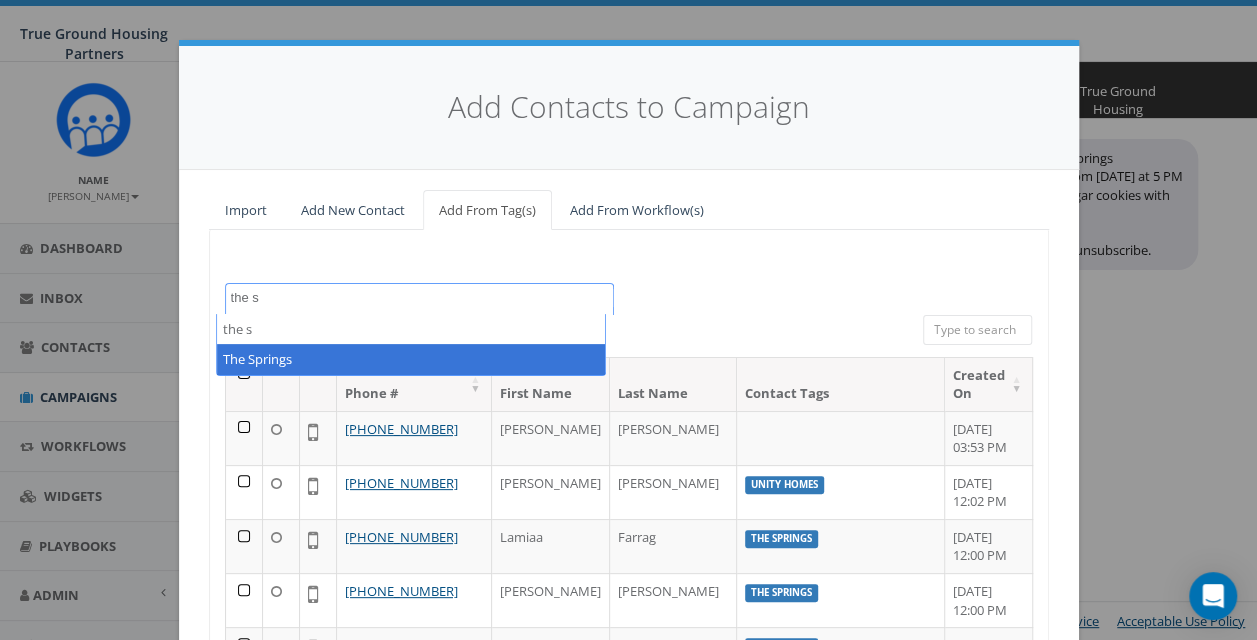 type on "the s" 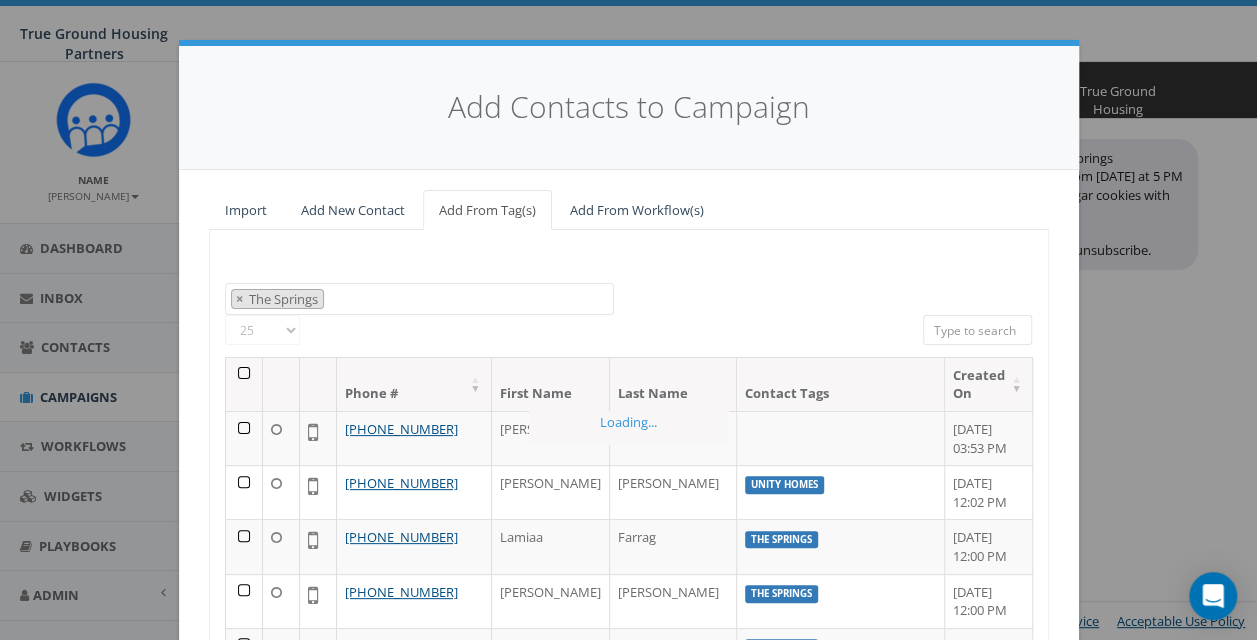 scroll, scrollTop: 782, scrollLeft: 0, axis: vertical 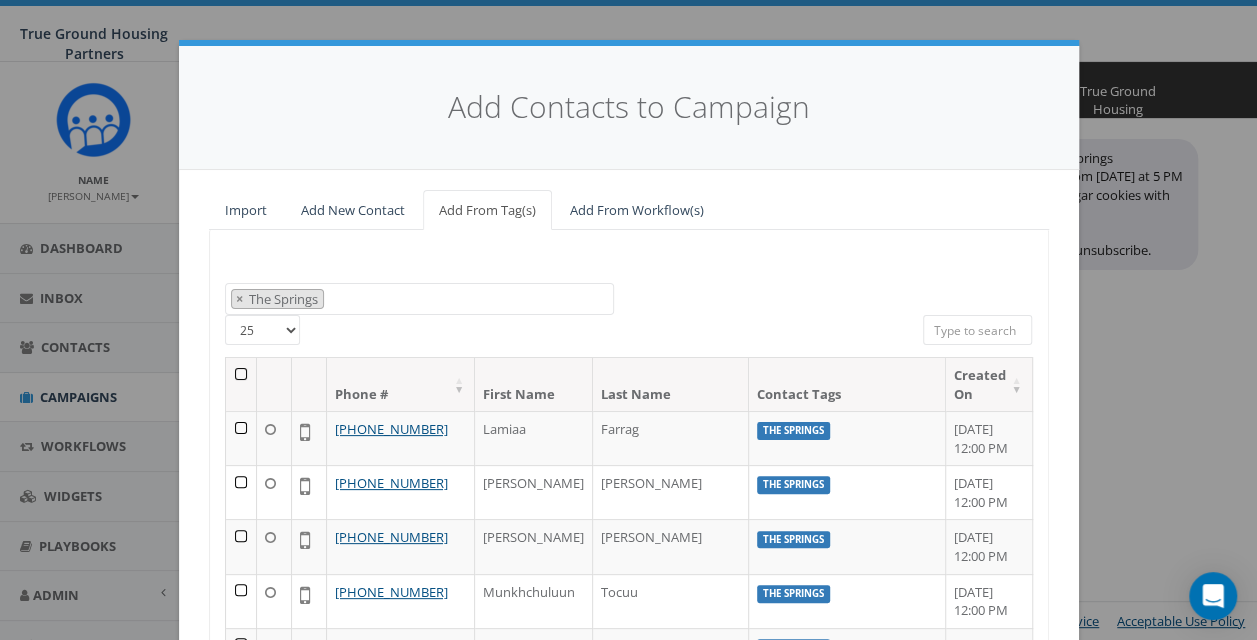 click on "2024/10/01 2024/11/22 2025/04/16 Arlington Mill Arna Valley View Buchanan Gardens Calvert Manor Cameron Commons CGENG CGSPAN CG Story Hour Columbia Grove   Columbia Hills  Columbia Hills Columbia Hills Courthouse Crossing Courthouse Crossings English Fisher House Gilliam Place Ilda's Overlook Import - 02/25/2025 Import - 04/10/2024 Import - 05/16/2024 Import - 05/29/2024 Import - 05/30/2024 Import - 06/25/2024 Import - 07/02/2024 Import - 07/17/2024 Import - 11/22/2024 landline number LCAC 2024 Leckey Gardens Loudoun View Marbella message filtered Oakwood Meadow Parc Rosslyn Queens Court Riggs Crossing Snowden Ridge snowden's ridge Spanish Terwilliger Place test Test SMS The Springs Unity Hall Unity Homes unknown handset the s × The Springs 25 50 100   All 0 contact(s) on current page All 1042 contact(s) filtered Phone # First Name Last Name Contact Tags Created On +1 202-856-5699 Lamiaa Farrag The Springs July 01, 2025 12:00 PM +1 571-368-1724 Sherese Henry The Springs July 01, 2025 12:00 PM +1 571-645-2911" at bounding box center [629, 531] 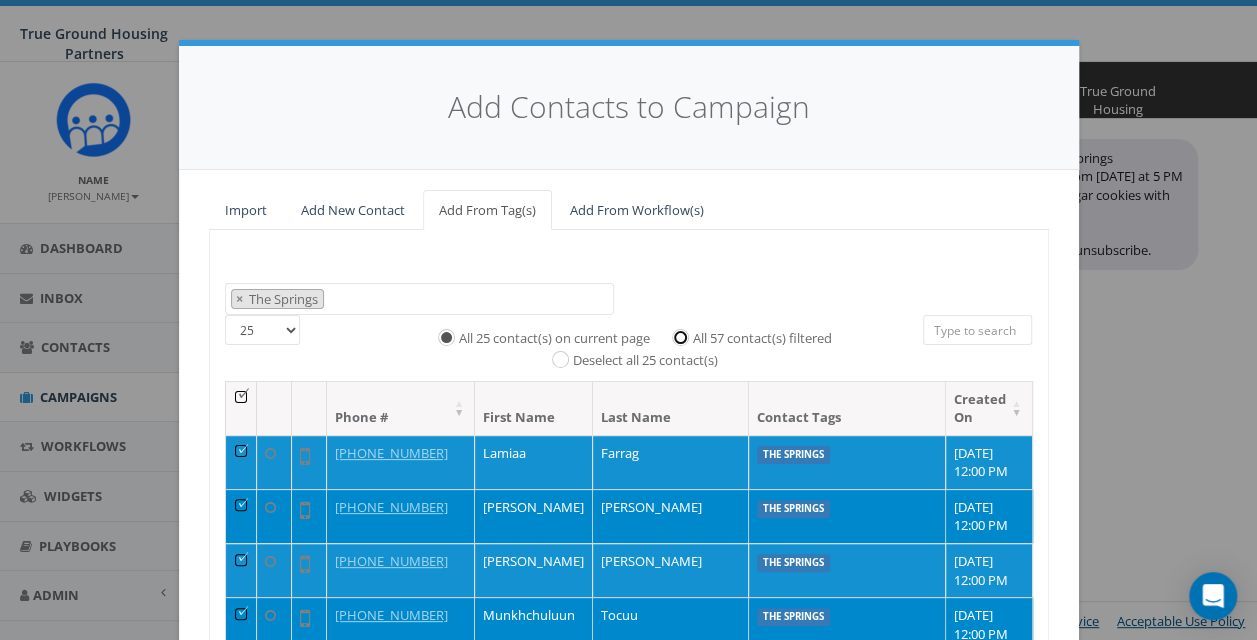 click on "All 57 contact(s) filtered" at bounding box center (685, 335) 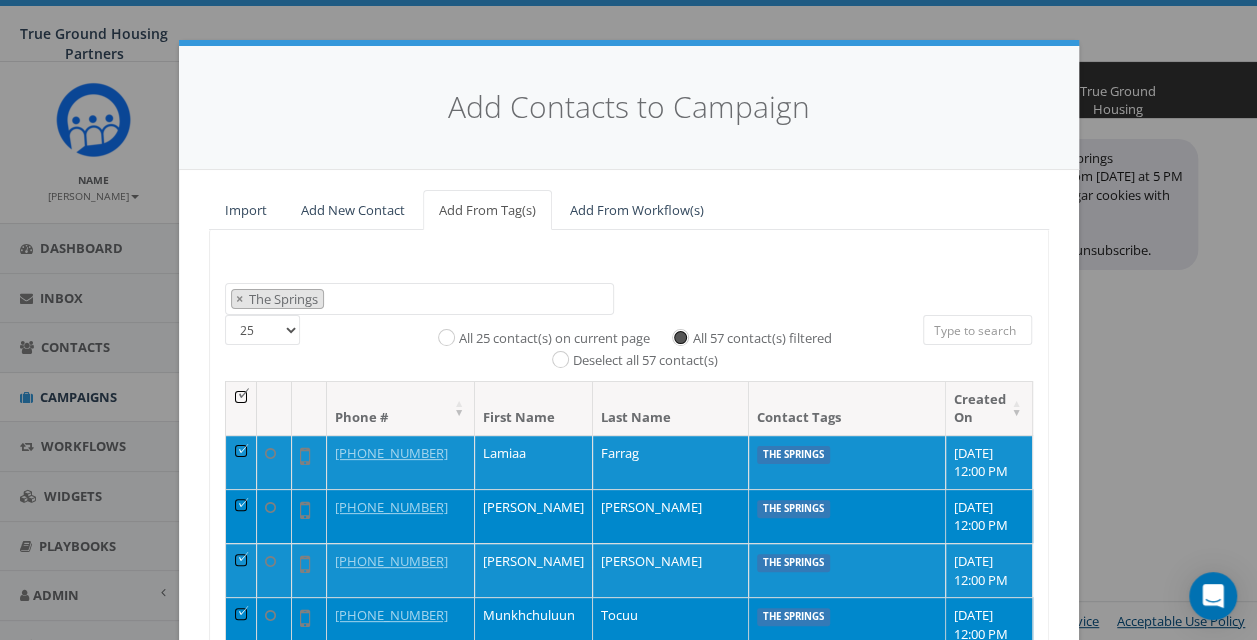 scroll, scrollTop: 287, scrollLeft: 0, axis: vertical 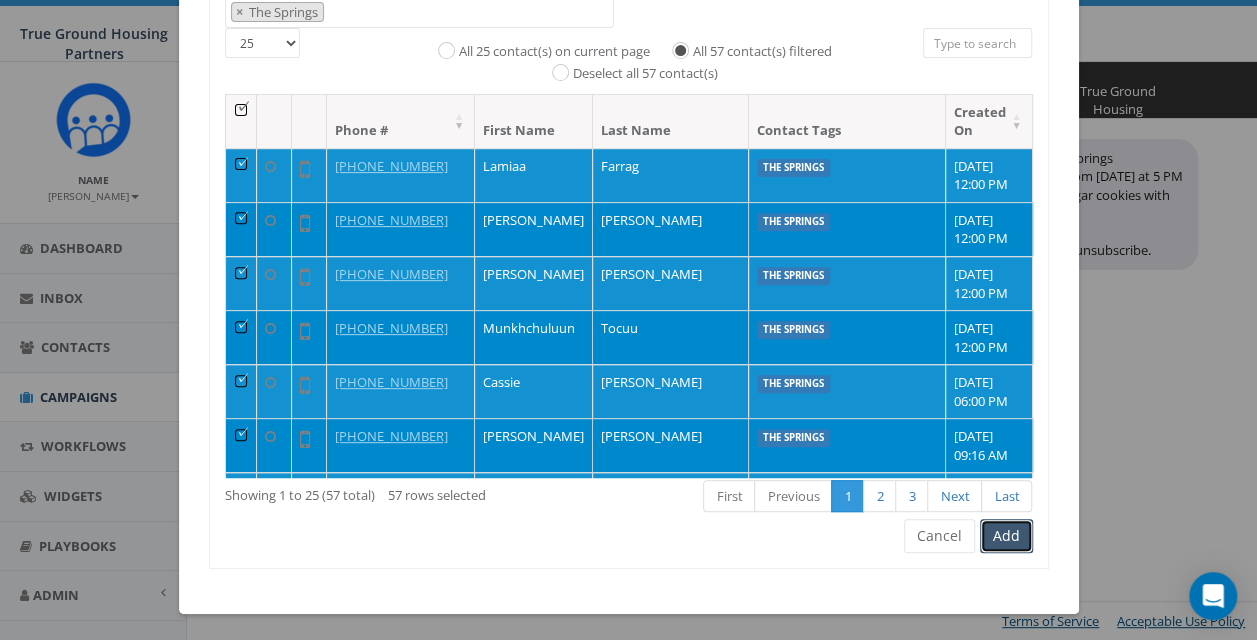 click on "Add" at bounding box center (1006, 536) 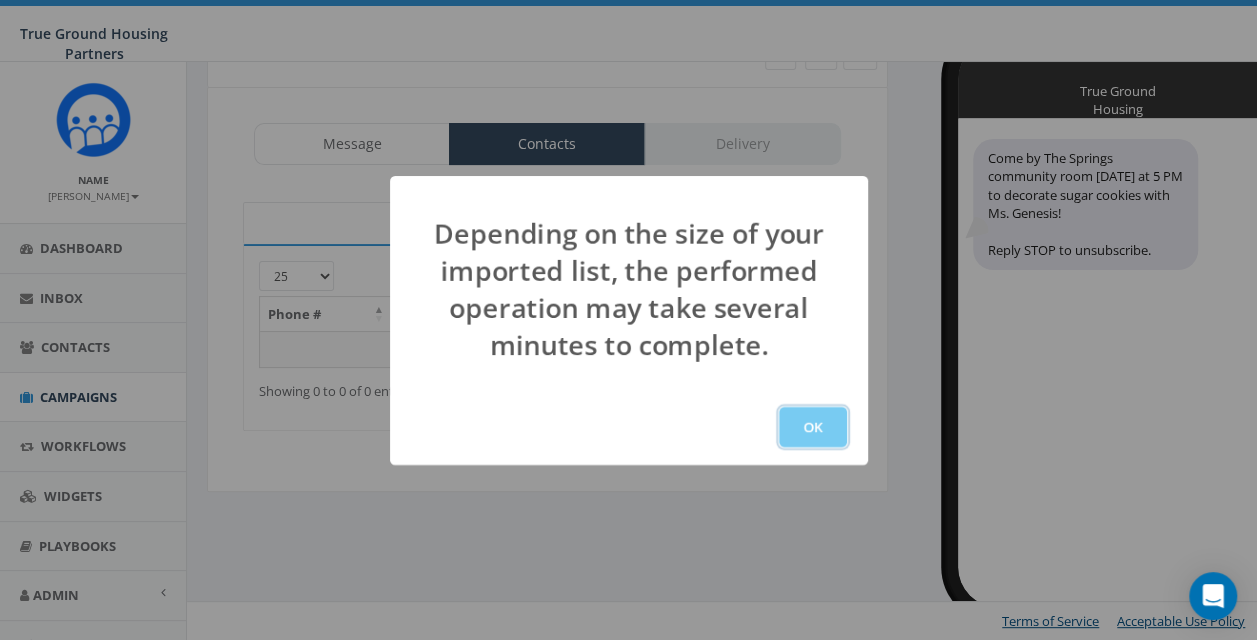 click on "OK" at bounding box center (813, 427) 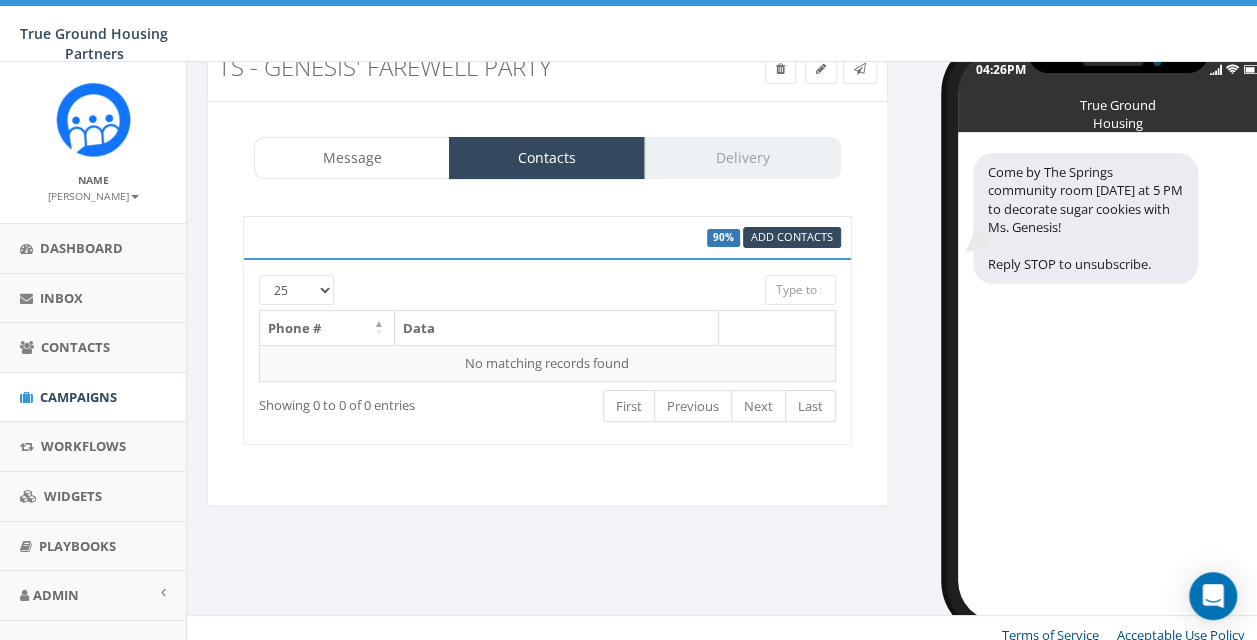 scroll, scrollTop: 68, scrollLeft: 0, axis: vertical 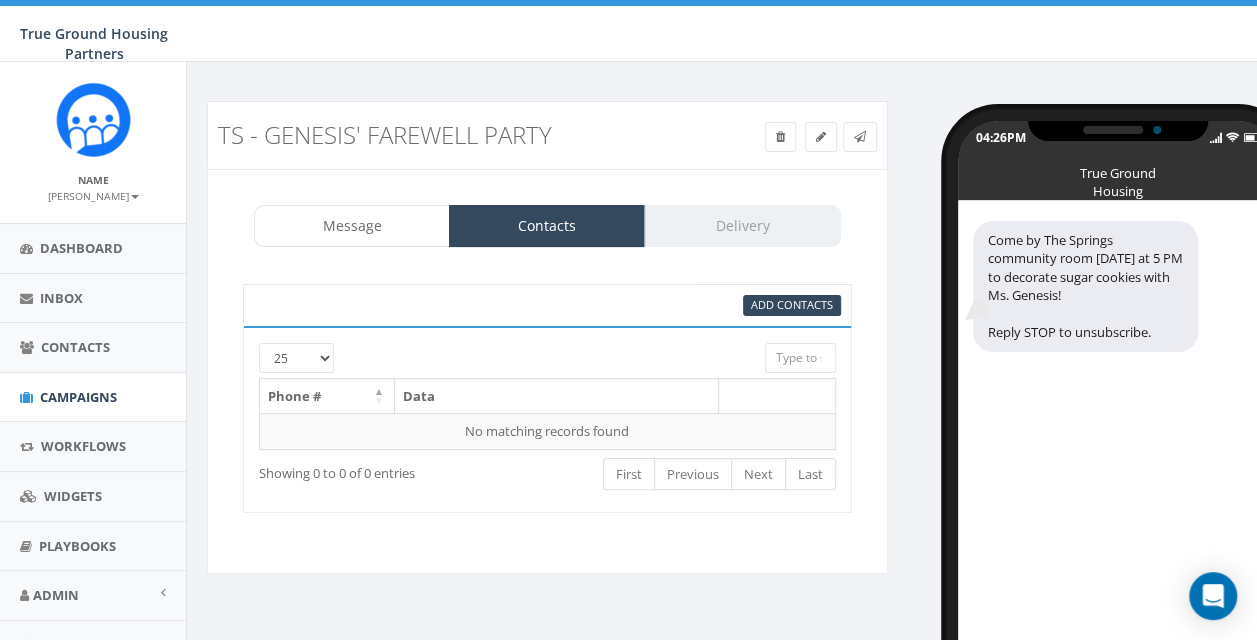 click on "Message Contacts Delivery" at bounding box center (547, 226) 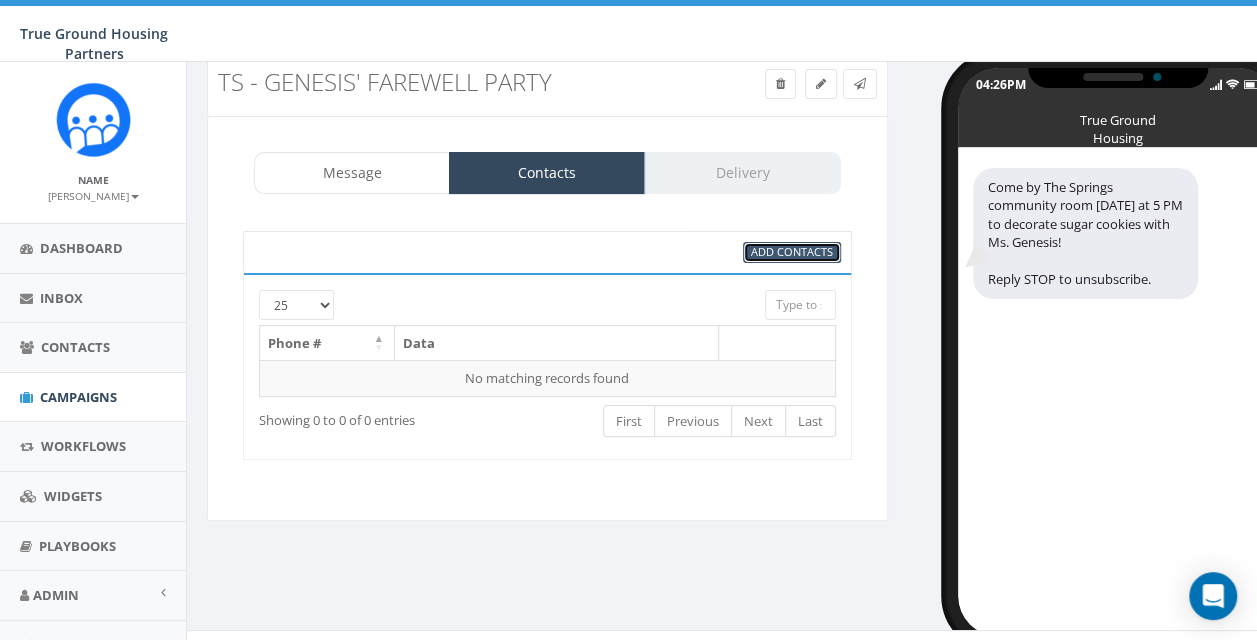 click on "Add Contacts" at bounding box center (792, 251) 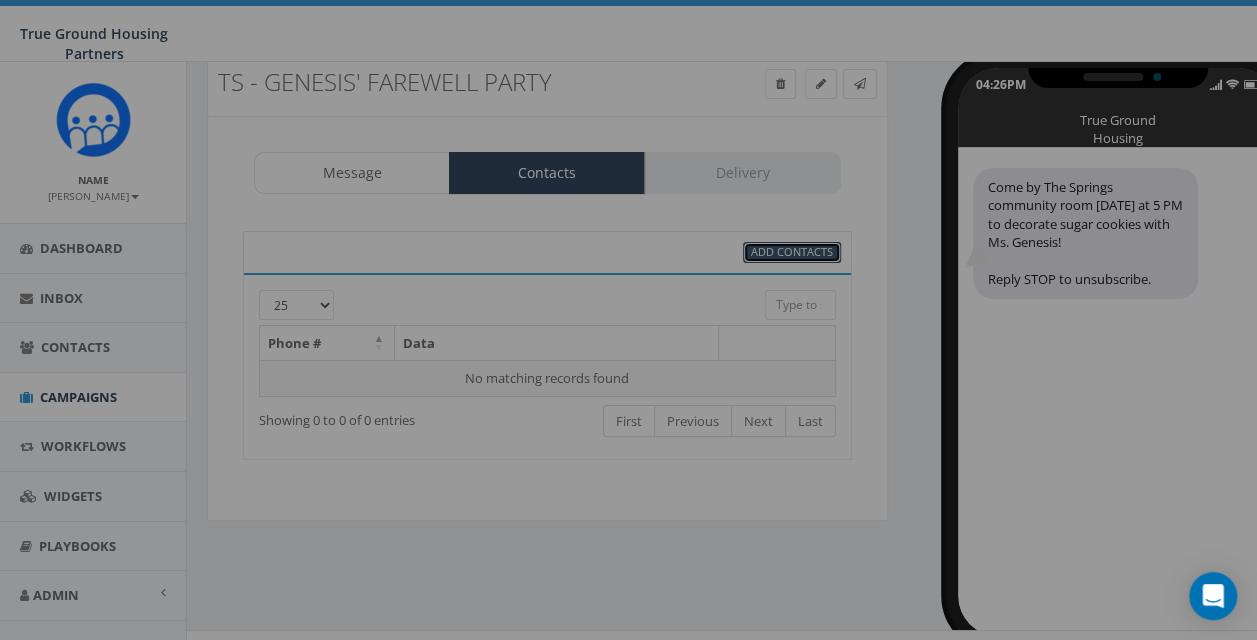 select 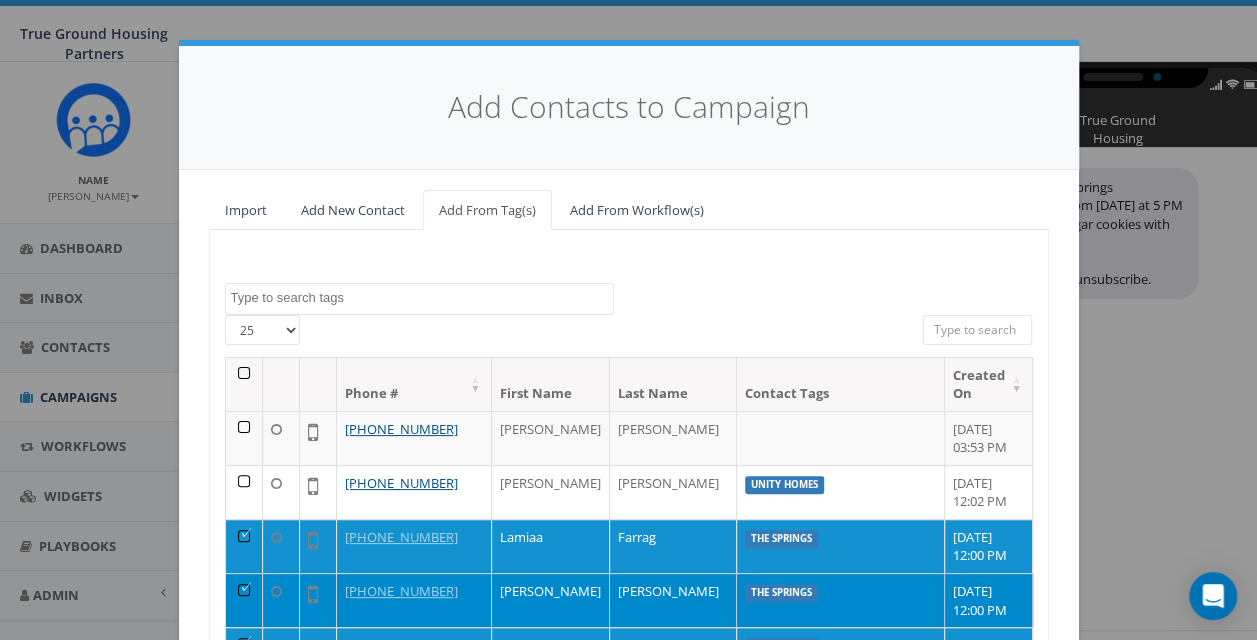 click at bounding box center [422, 298] 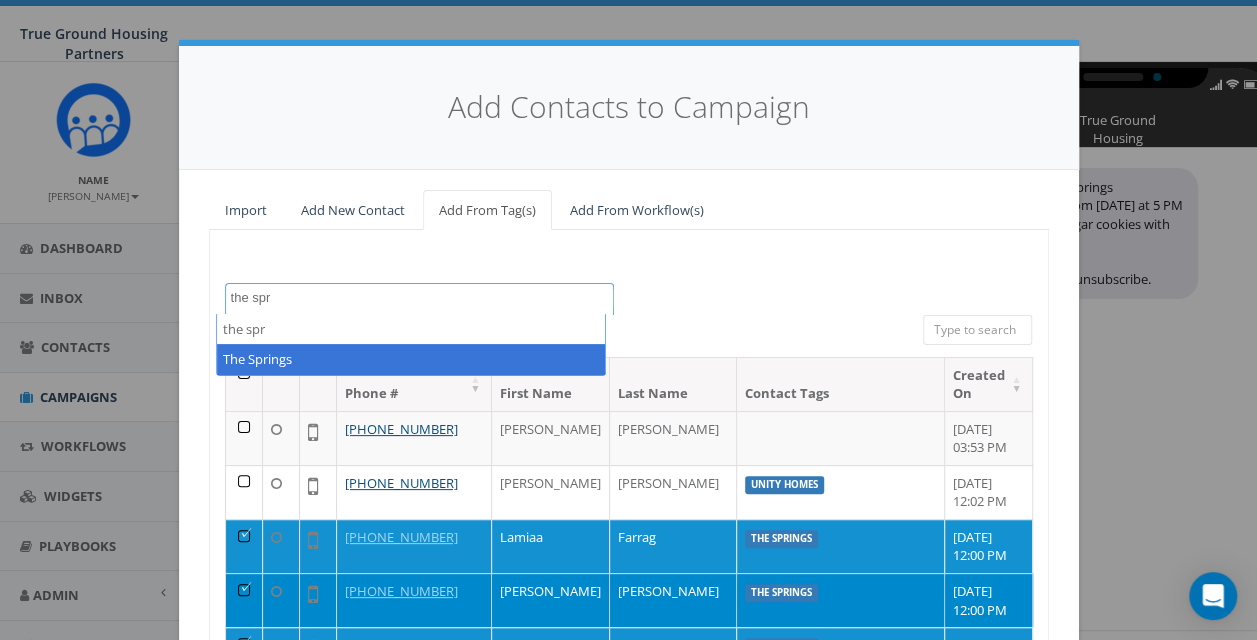 type on "the spr" 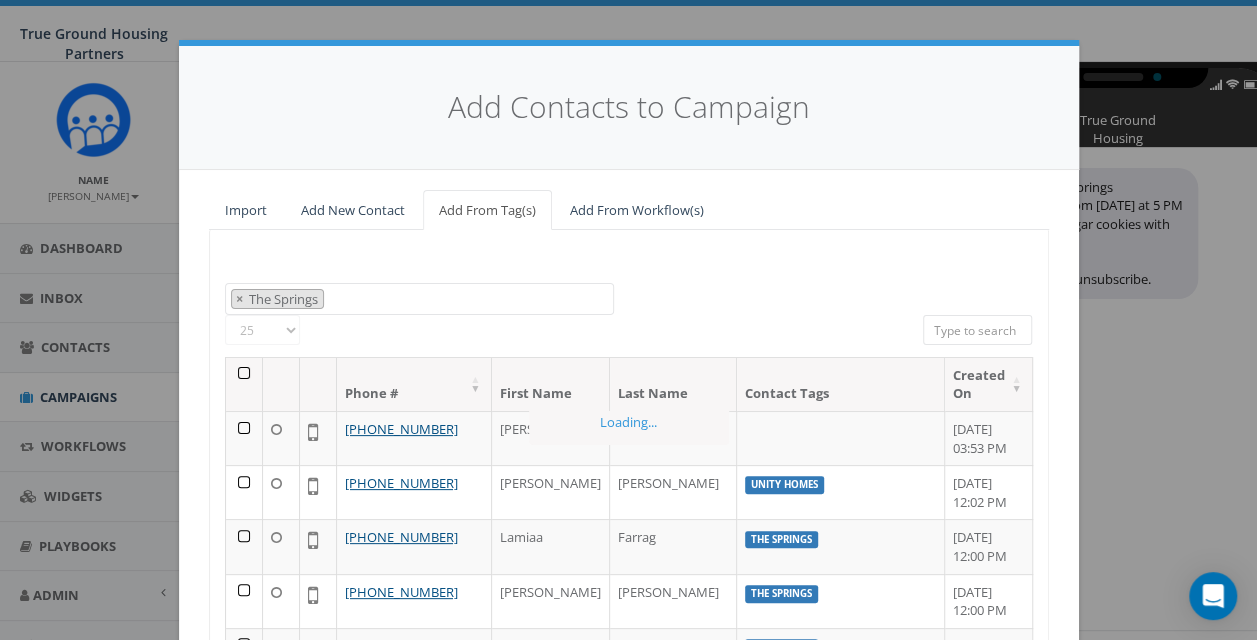scroll, scrollTop: 782, scrollLeft: 0, axis: vertical 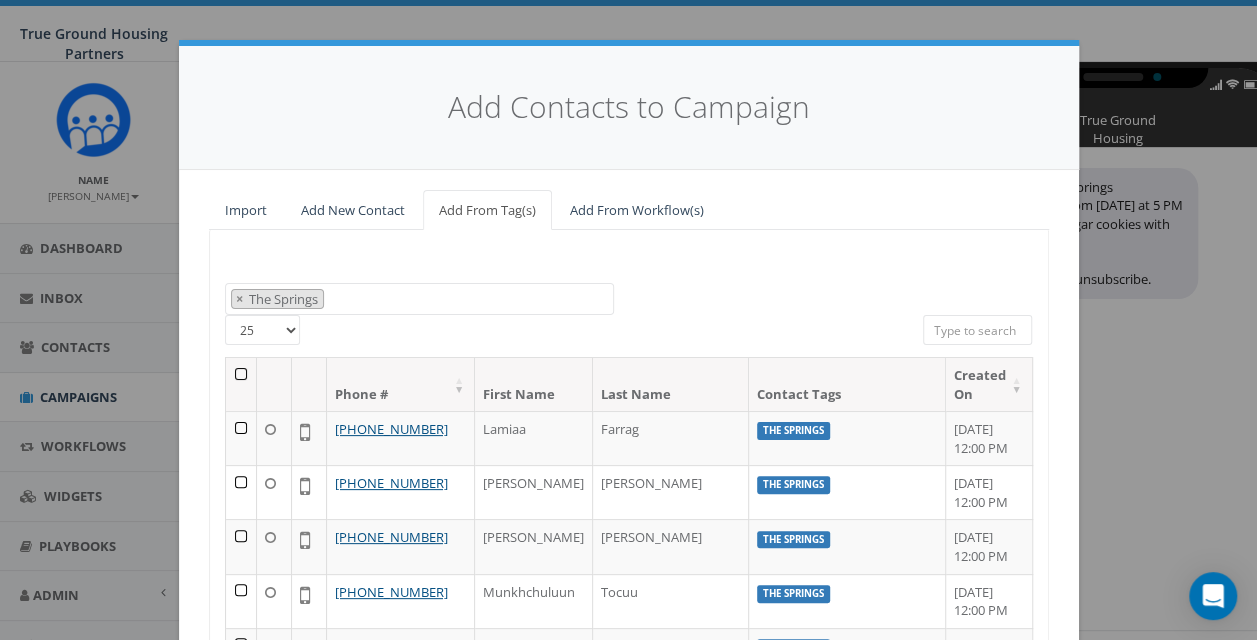 click at bounding box center [242, 384] 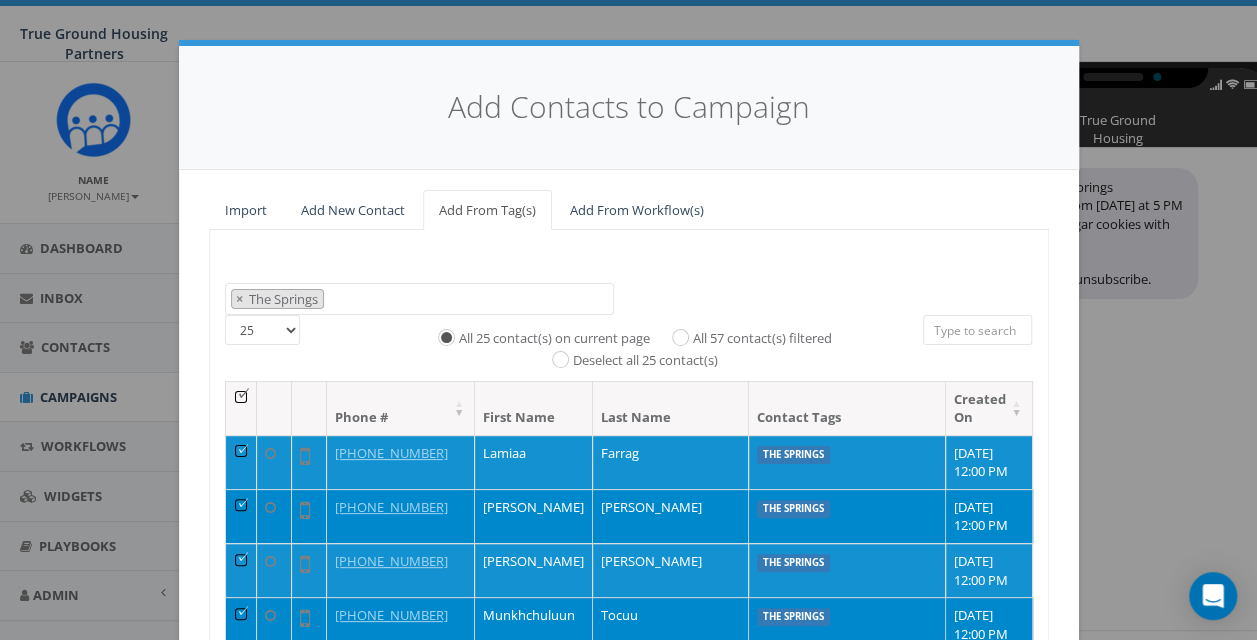 click on "All 57 contact(s) filtered" at bounding box center (761, 339) 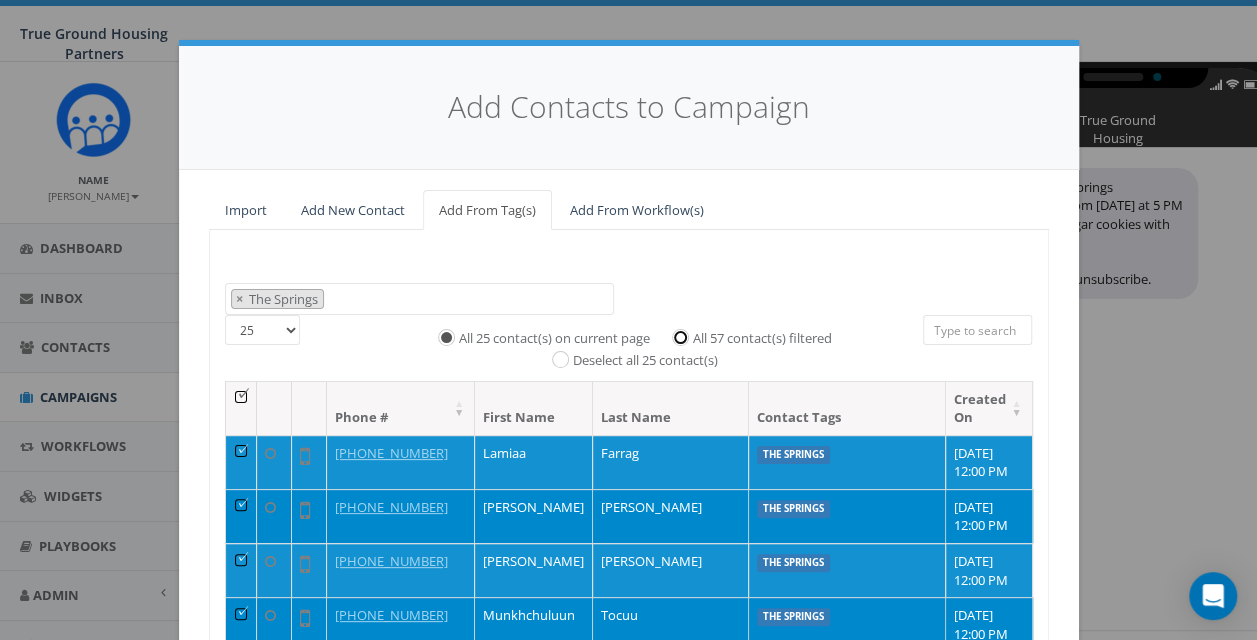 click on "All 57 contact(s) filtered" at bounding box center [685, 335] 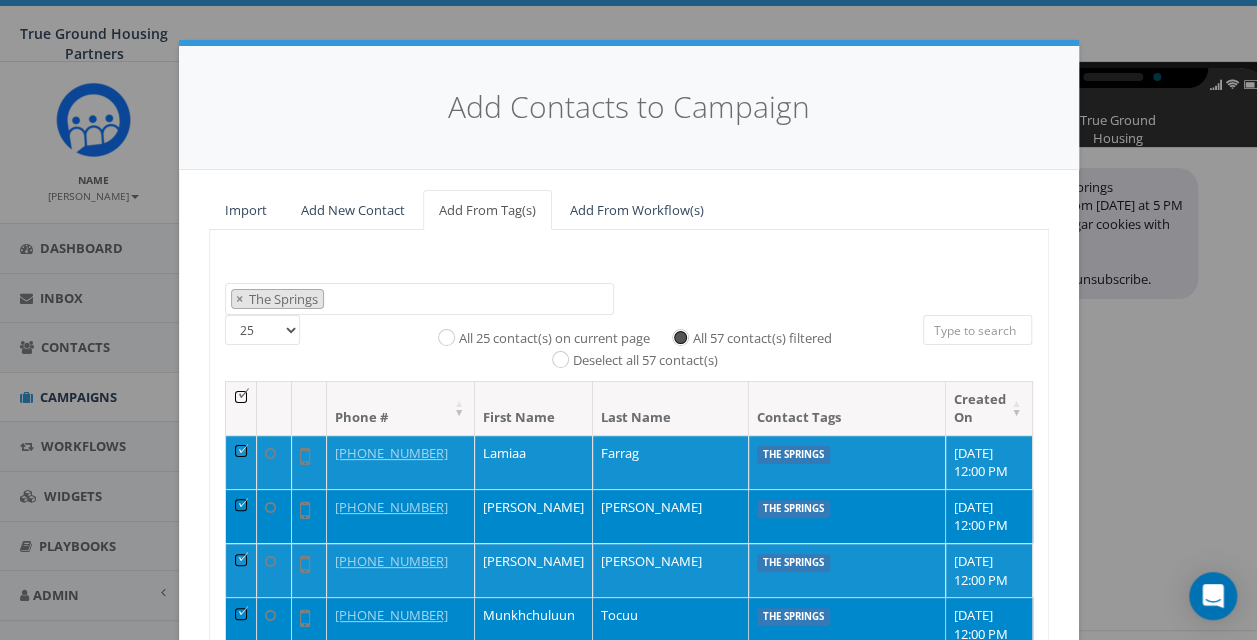 scroll, scrollTop: 287, scrollLeft: 0, axis: vertical 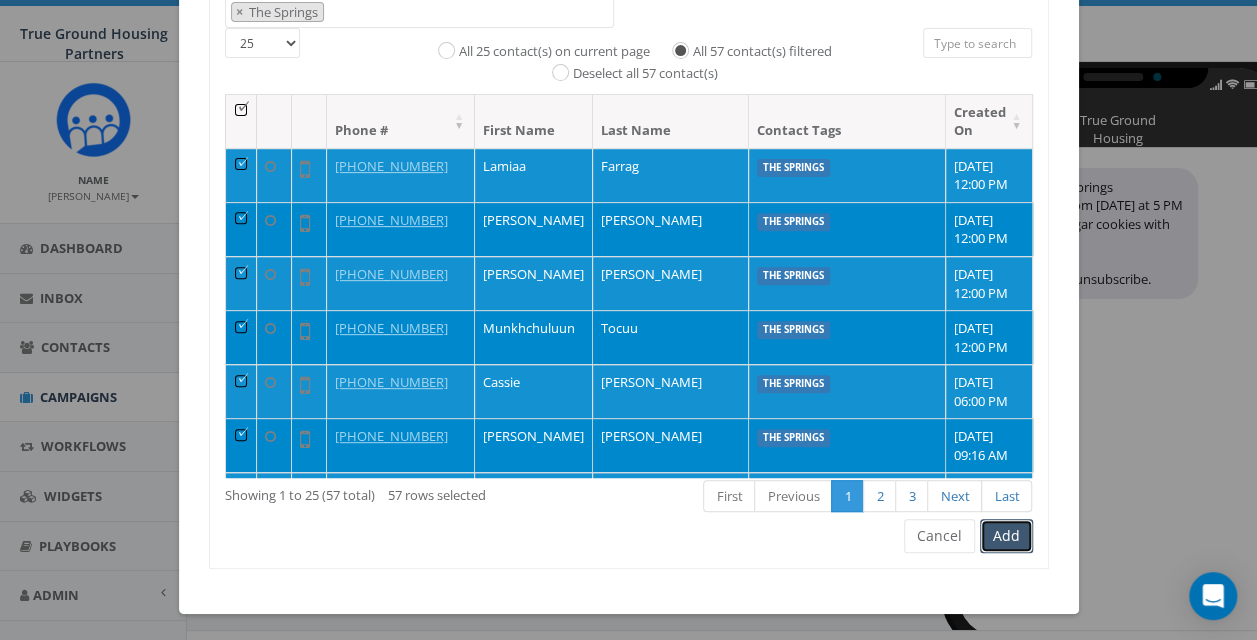 click on "Add" at bounding box center (1006, 536) 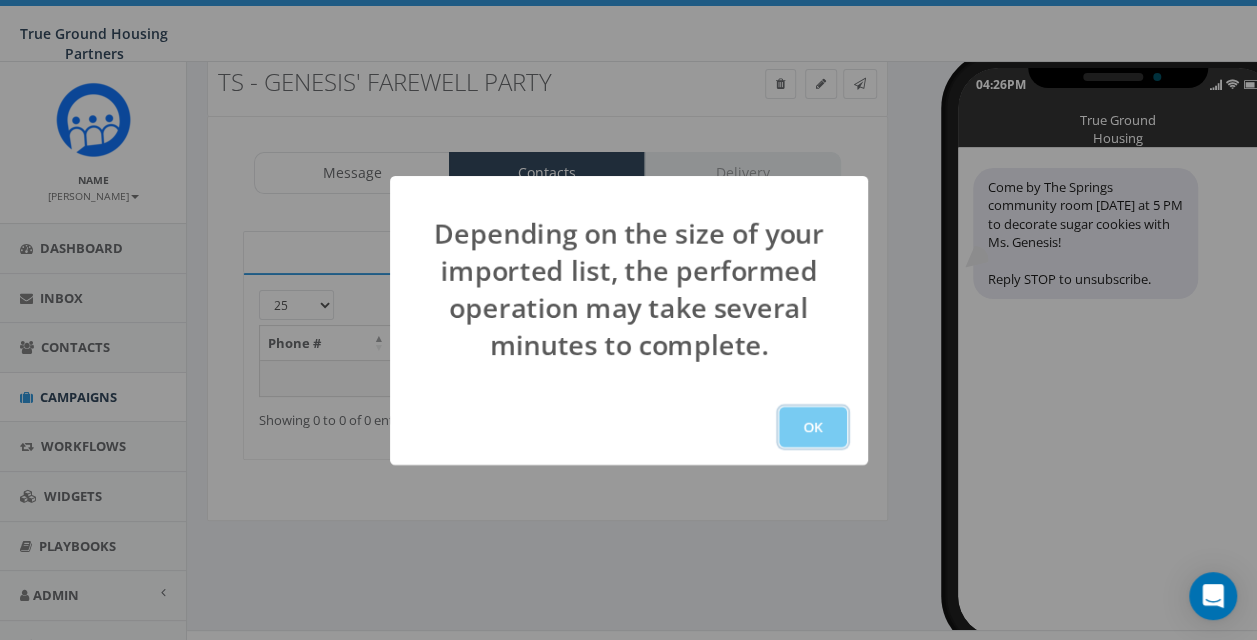 click on "OK" at bounding box center [813, 427] 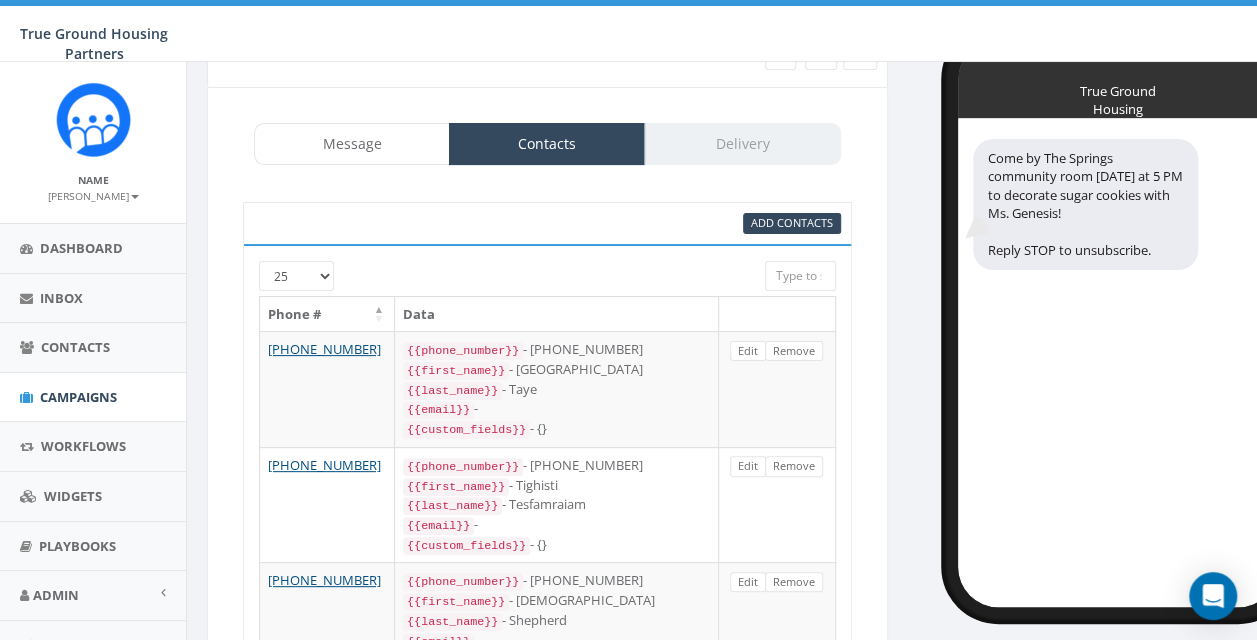 scroll, scrollTop: 82, scrollLeft: 0, axis: vertical 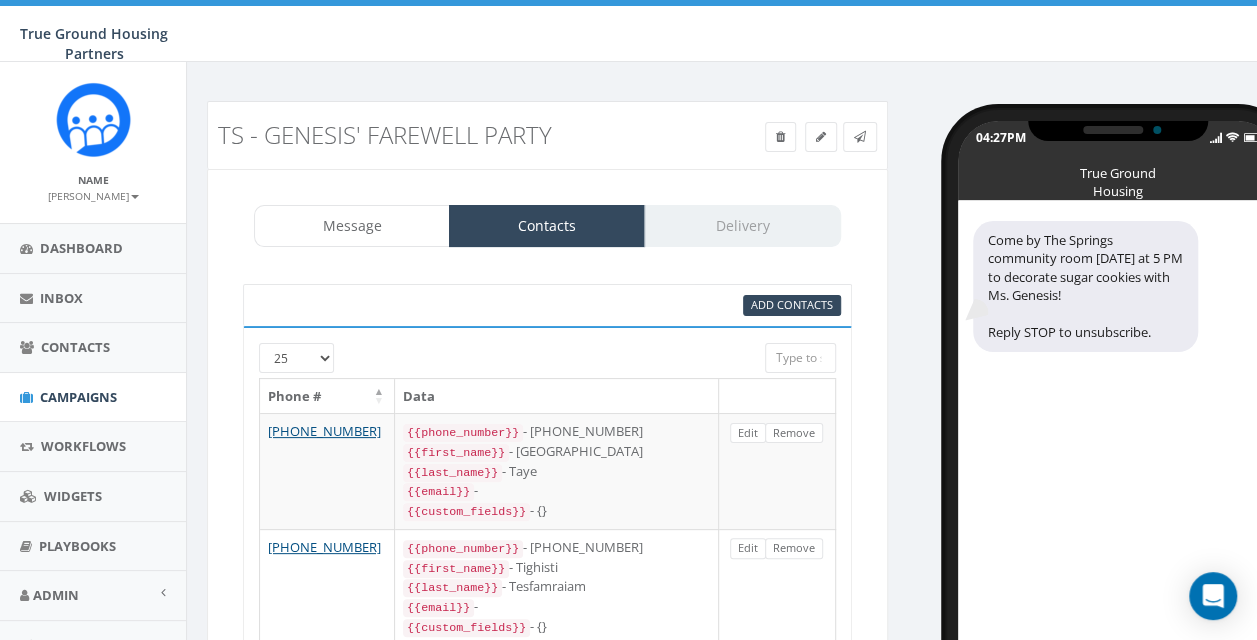 click on "Message Contacts Delivery" at bounding box center (547, 226) 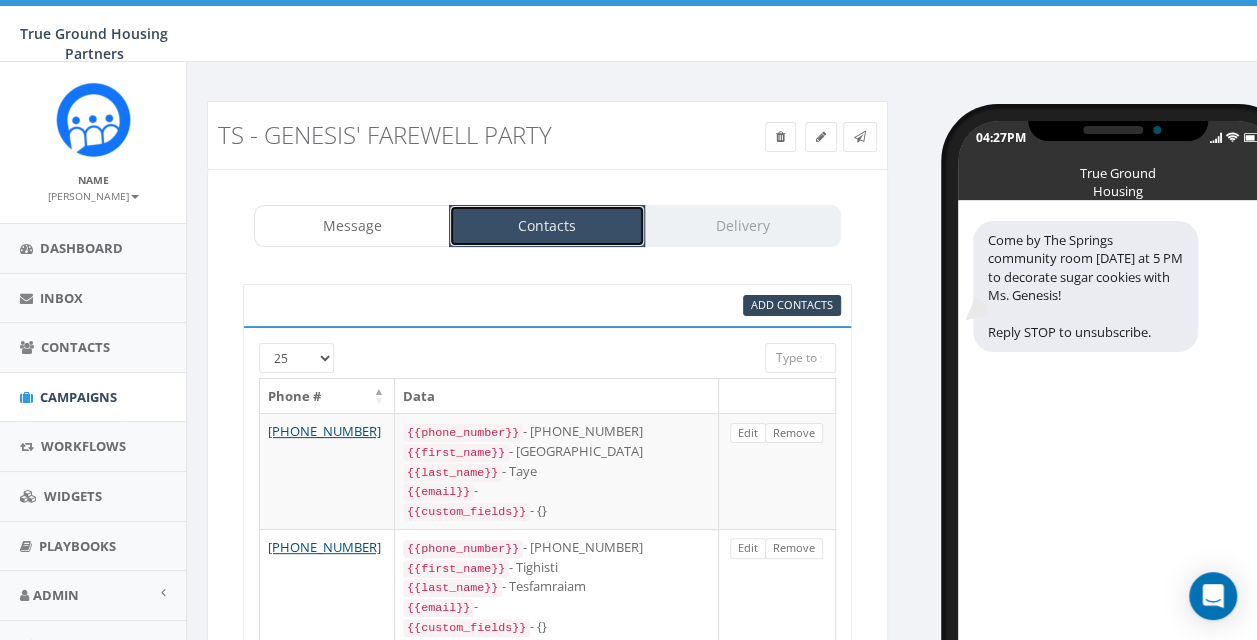 click on "Contacts" at bounding box center (547, 226) 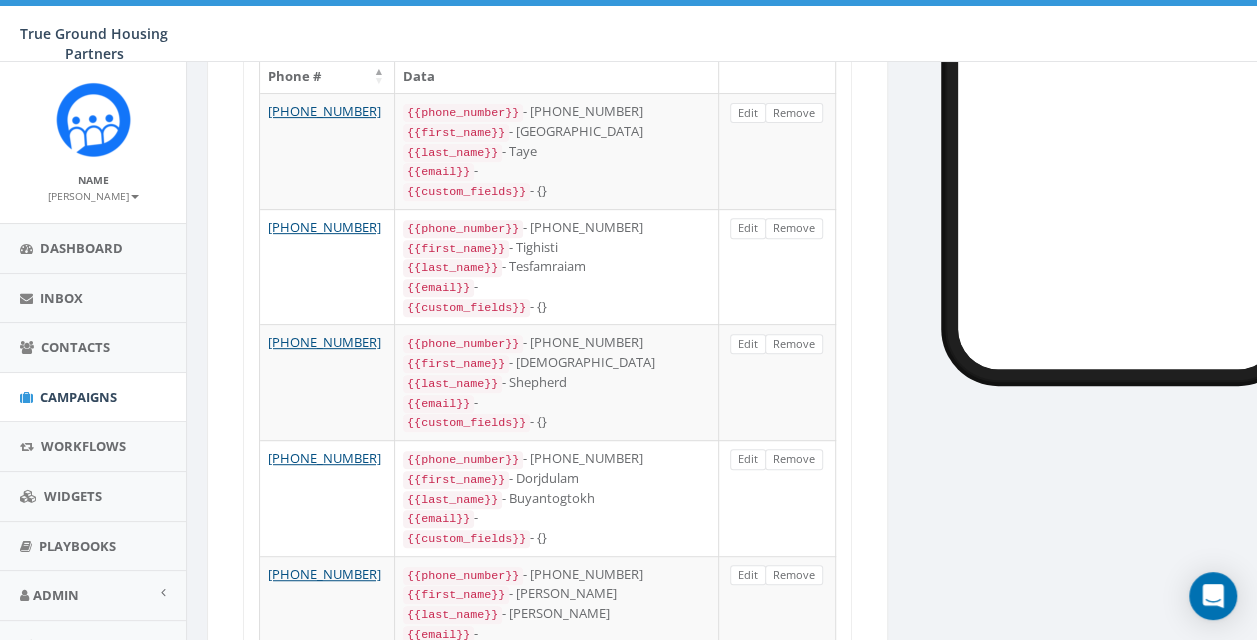 scroll, scrollTop: 0, scrollLeft: 0, axis: both 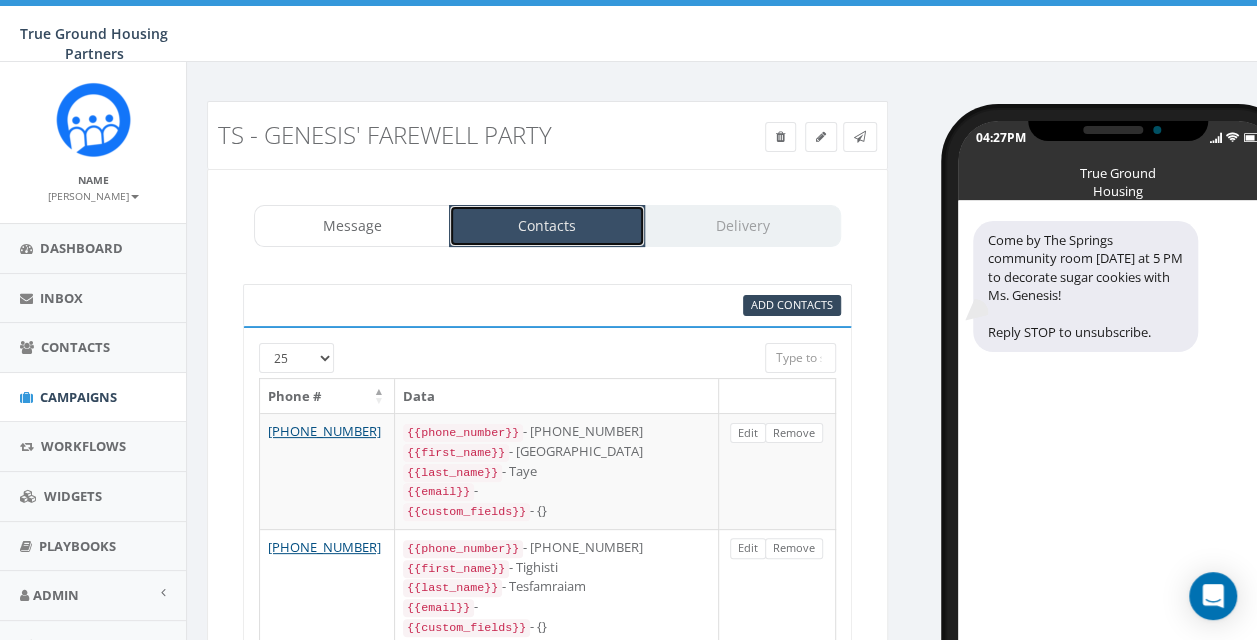 click on "Contacts" at bounding box center (547, 226) 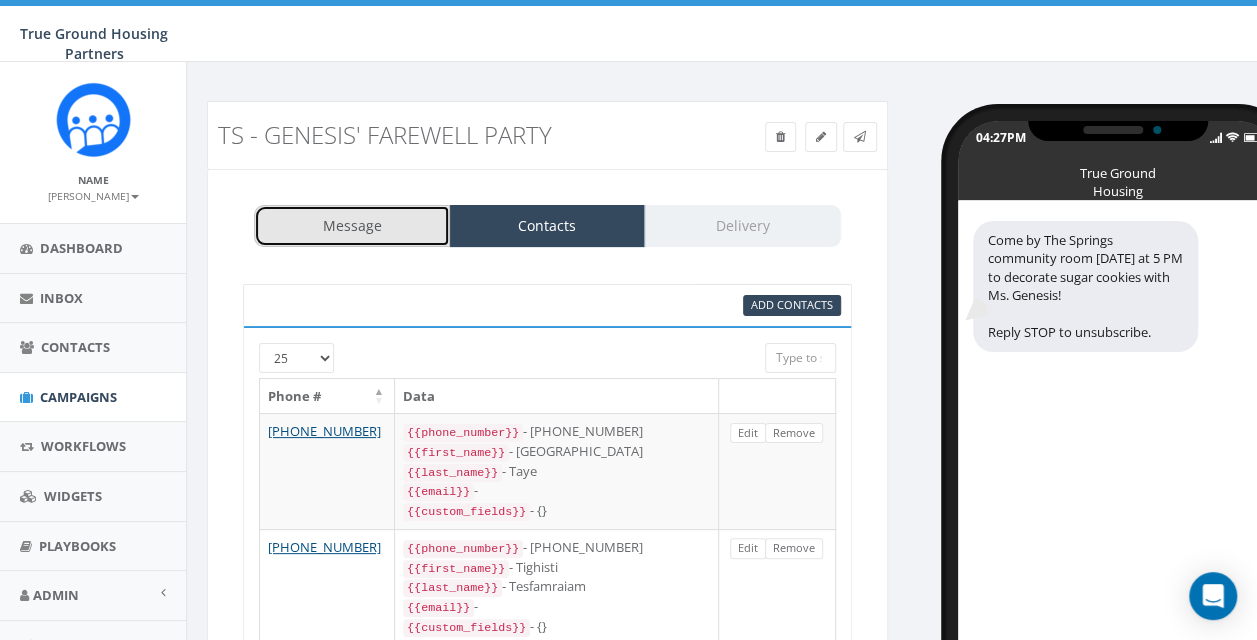 click on "Message" at bounding box center (352, 226) 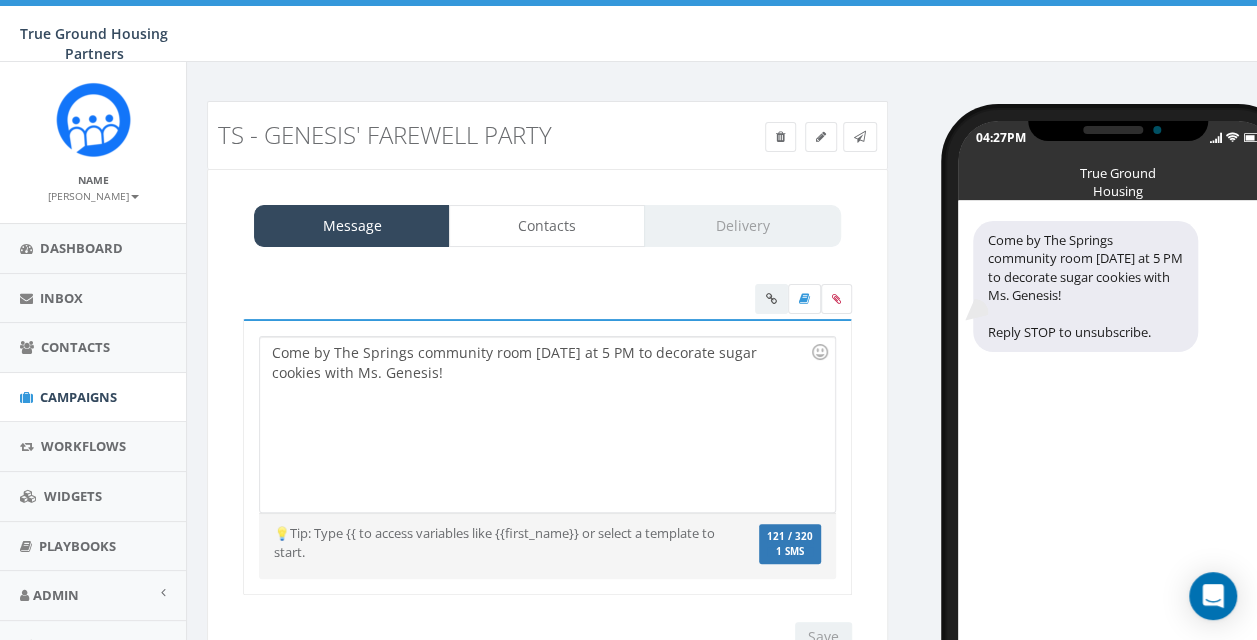 click on "Message Contacts Delivery" at bounding box center (547, 226) 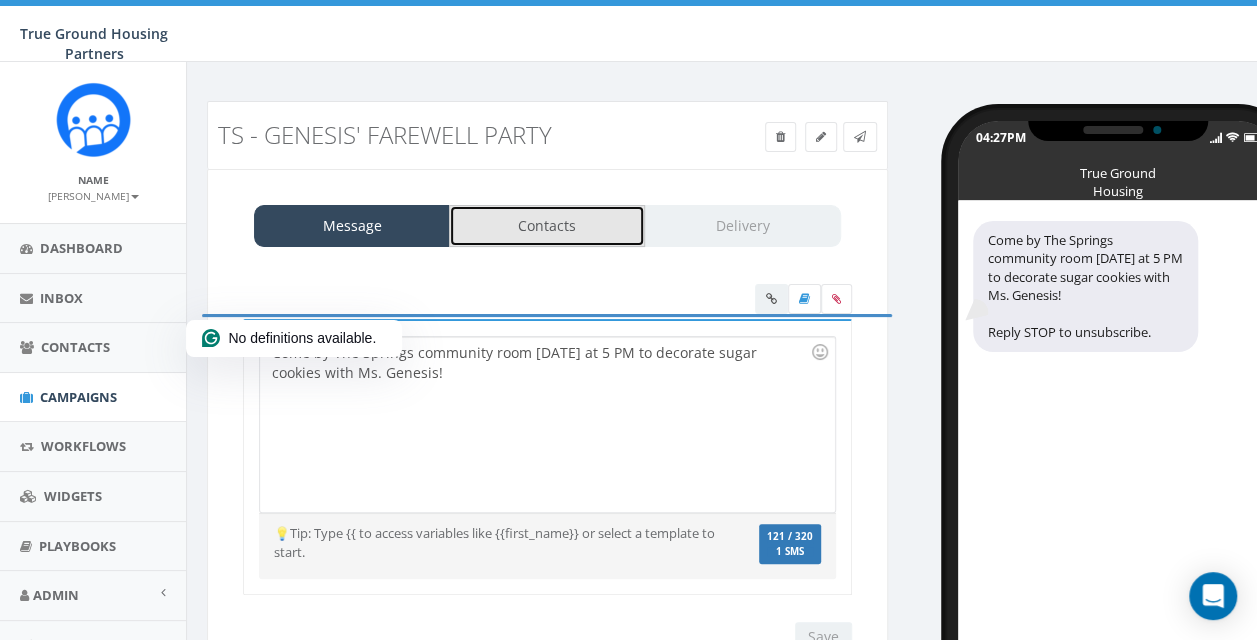 drag, startPoint x: 719, startPoint y: 213, endPoint x: 543, endPoint y: 226, distance: 176.47946 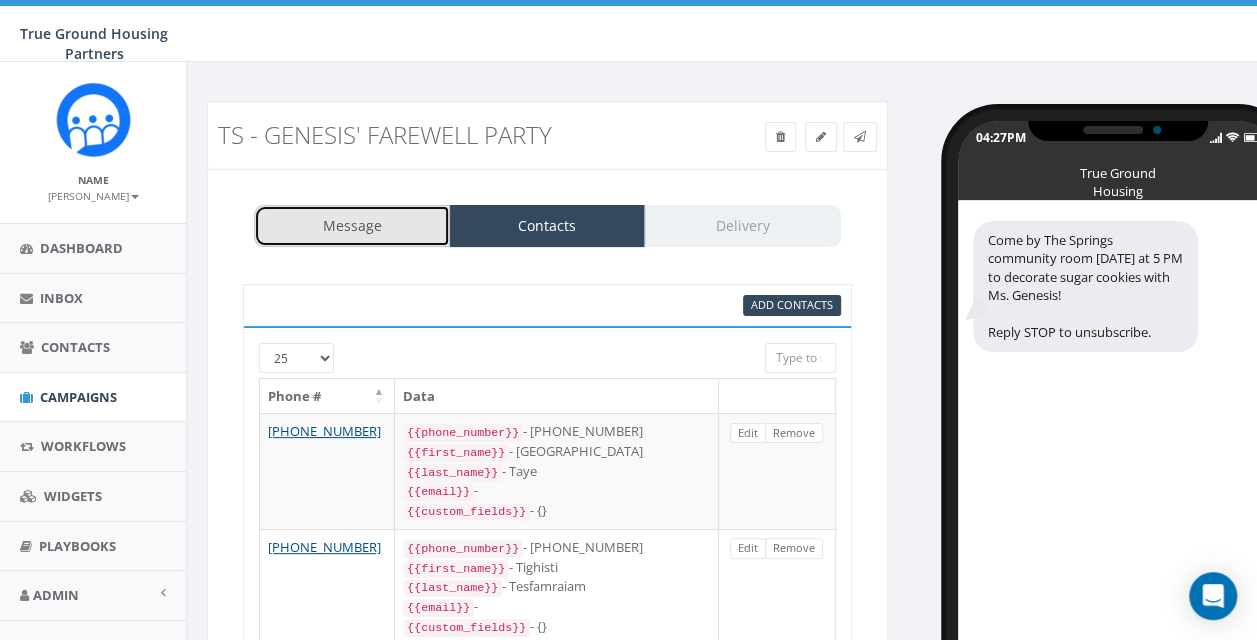 click on "Message" at bounding box center (352, 226) 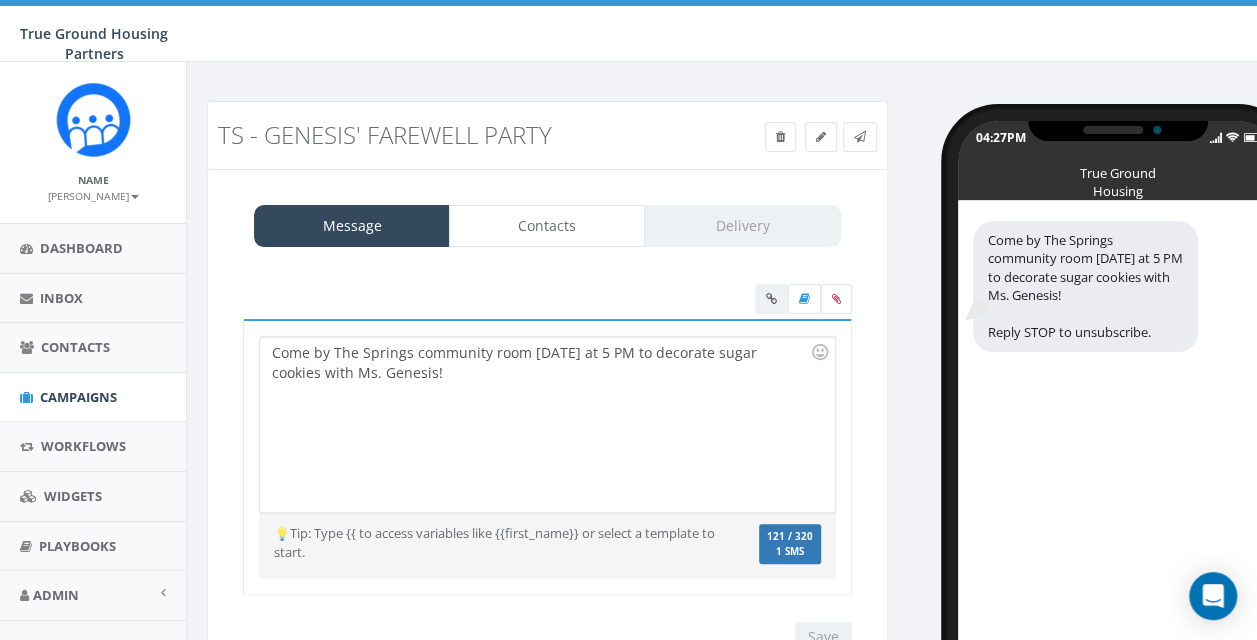 click on "Message Contacts Delivery" at bounding box center [547, 226] 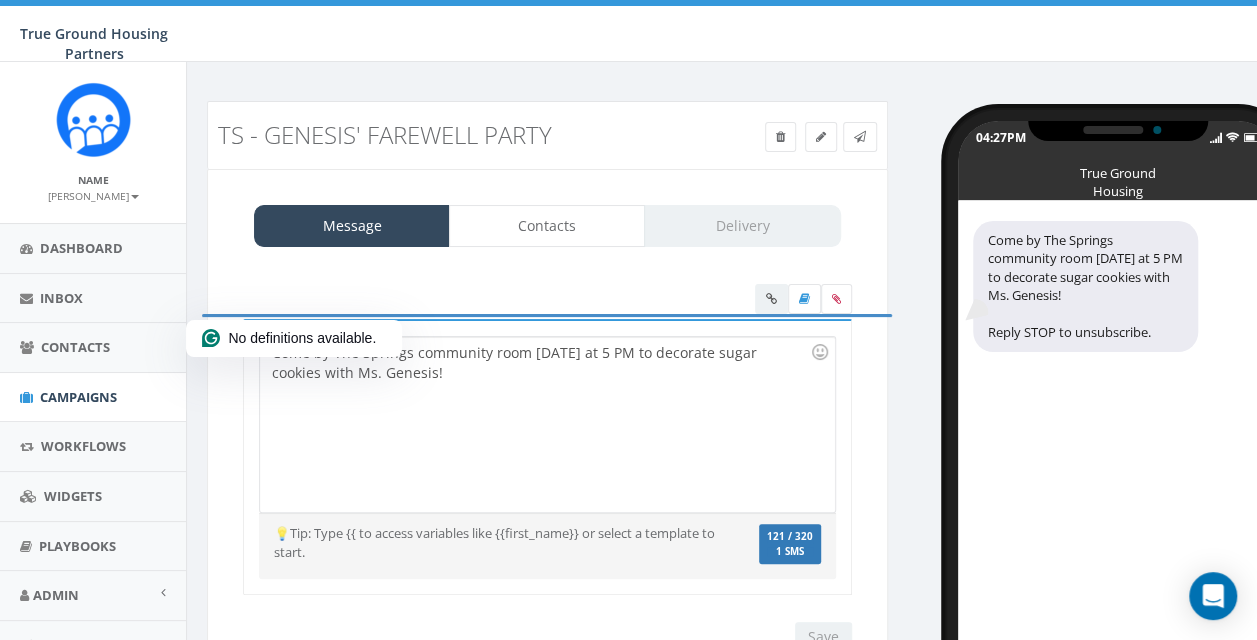click on "Message Contacts Delivery" at bounding box center (547, 226) 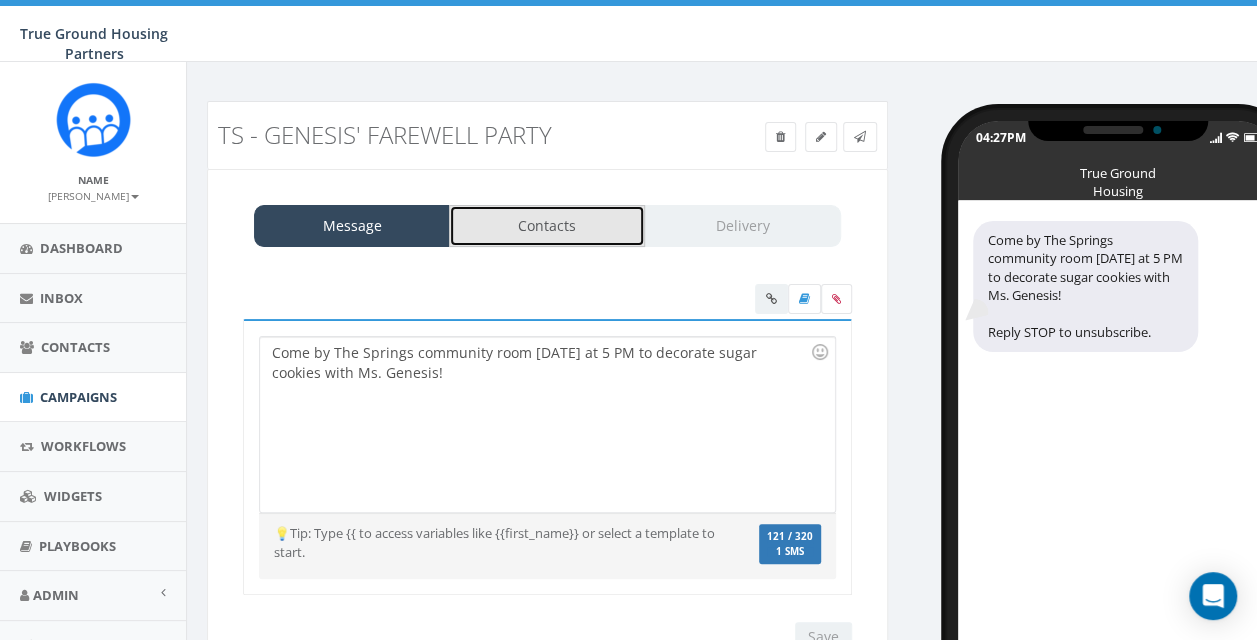drag, startPoint x: 701, startPoint y: 216, endPoint x: 565, endPoint y: 218, distance: 136.01471 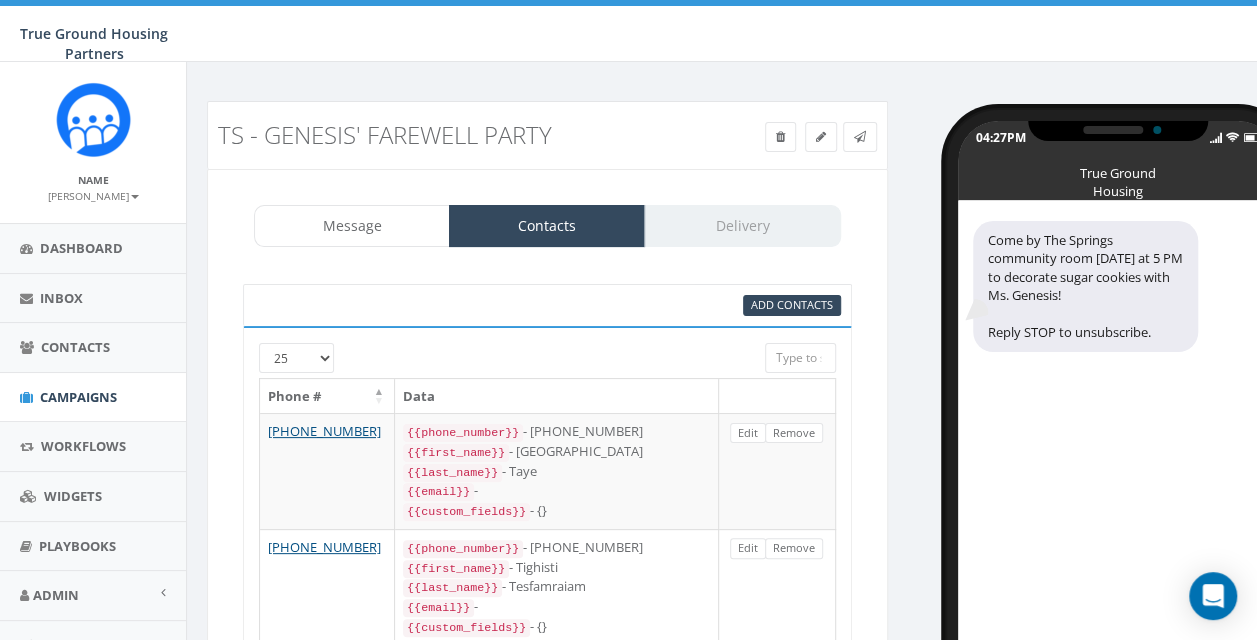 click on "Message Contacts Delivery" at bounding box center [547, 226] 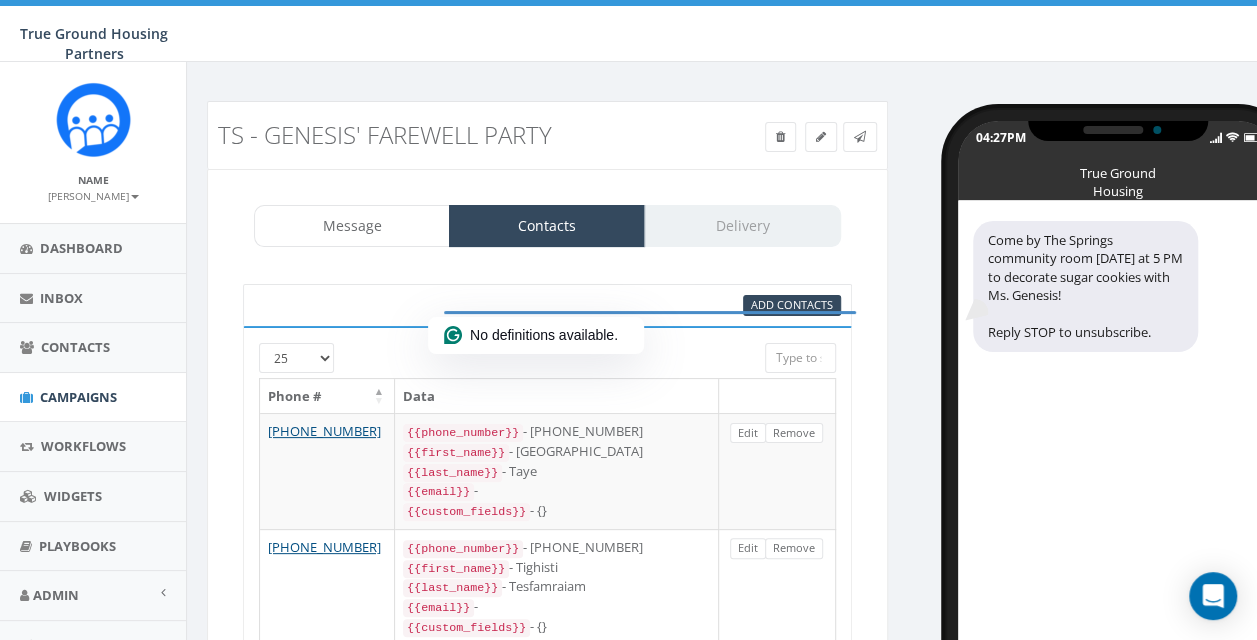 drag, startPoint x: 742, startPoint y: 231, endPoint x: 866, endPoint y: 271, distance: 130.29198 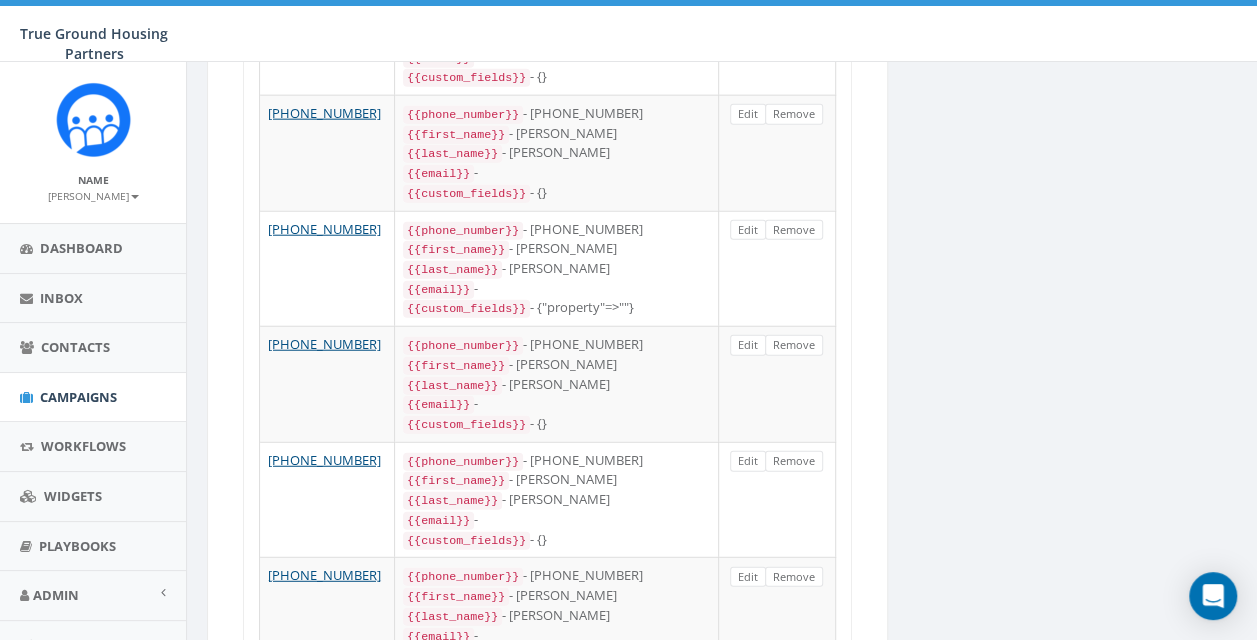 scroll, scrollTop: 2726, scrollLeft: 0, axis: vertical 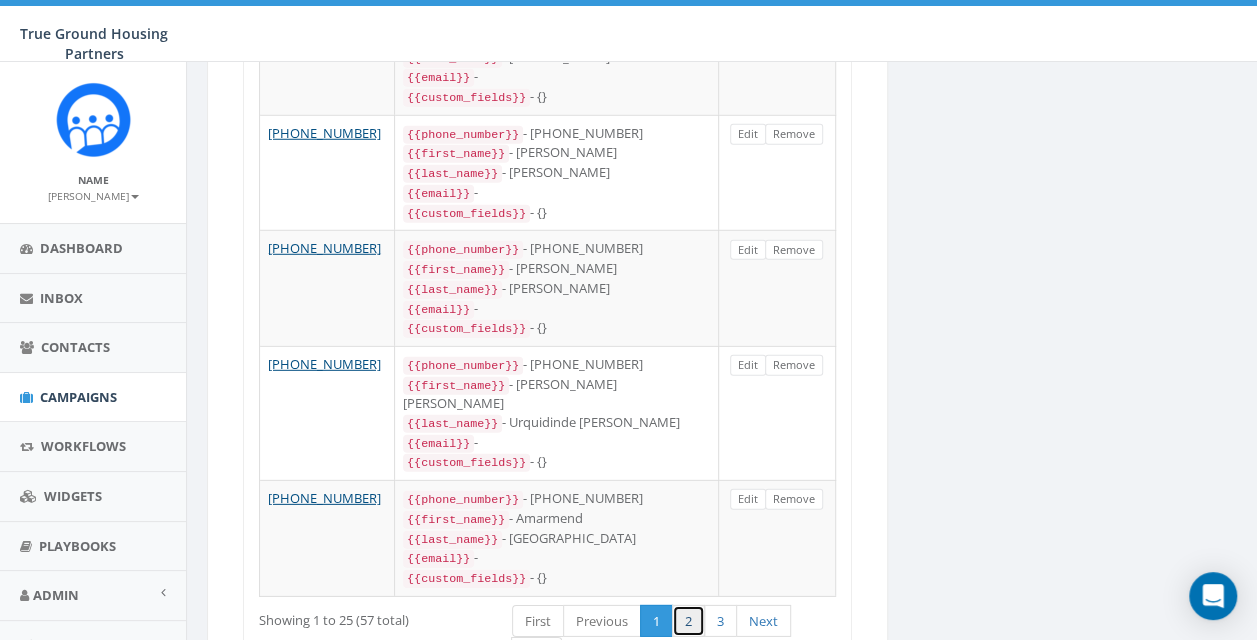 click on "2" at bounding box center [688, 621] 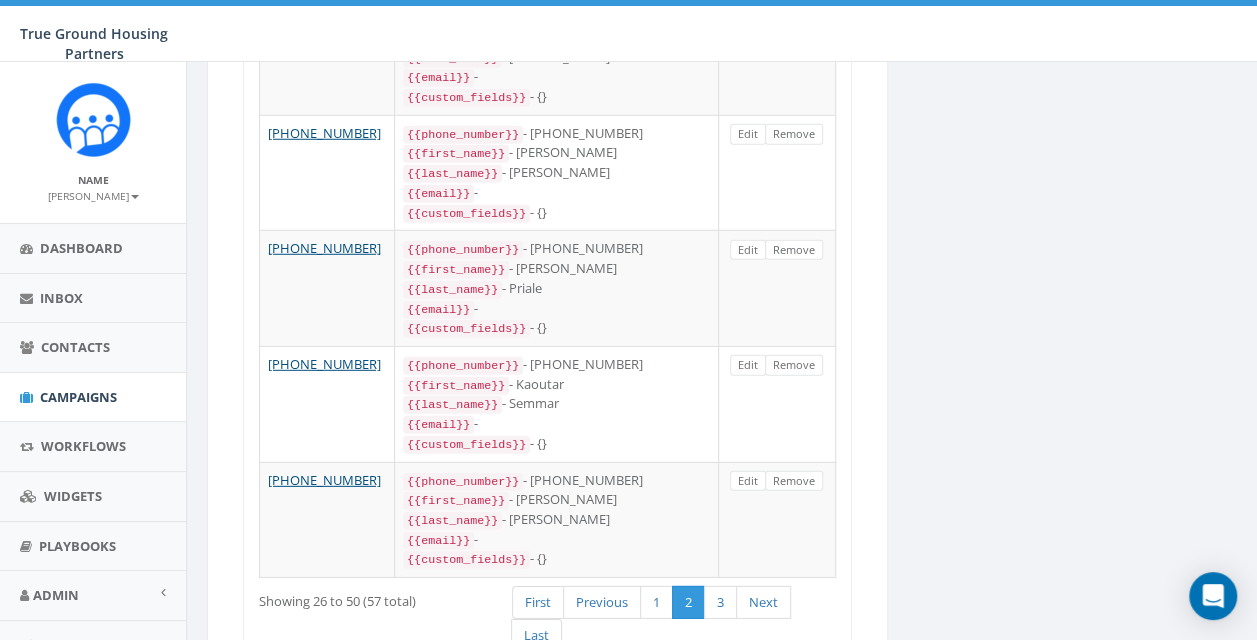 scroll, scrollTop: 2716, scrollLeft: 0, axis: vertical 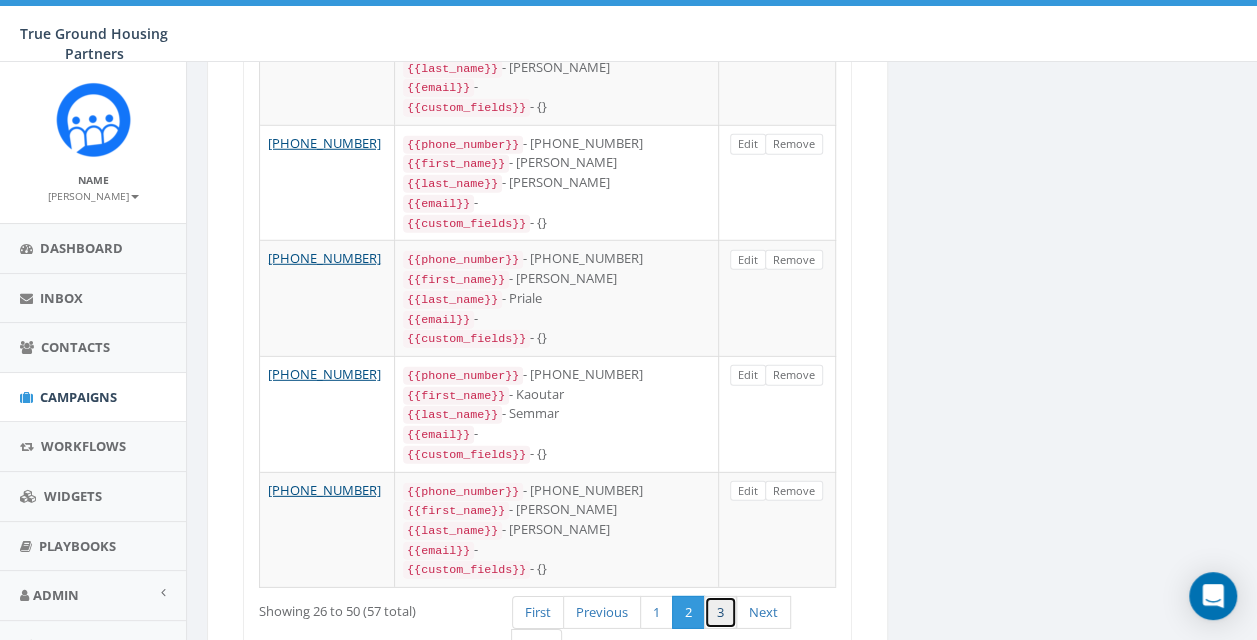 click on "3" at bounding box center (720, 612) 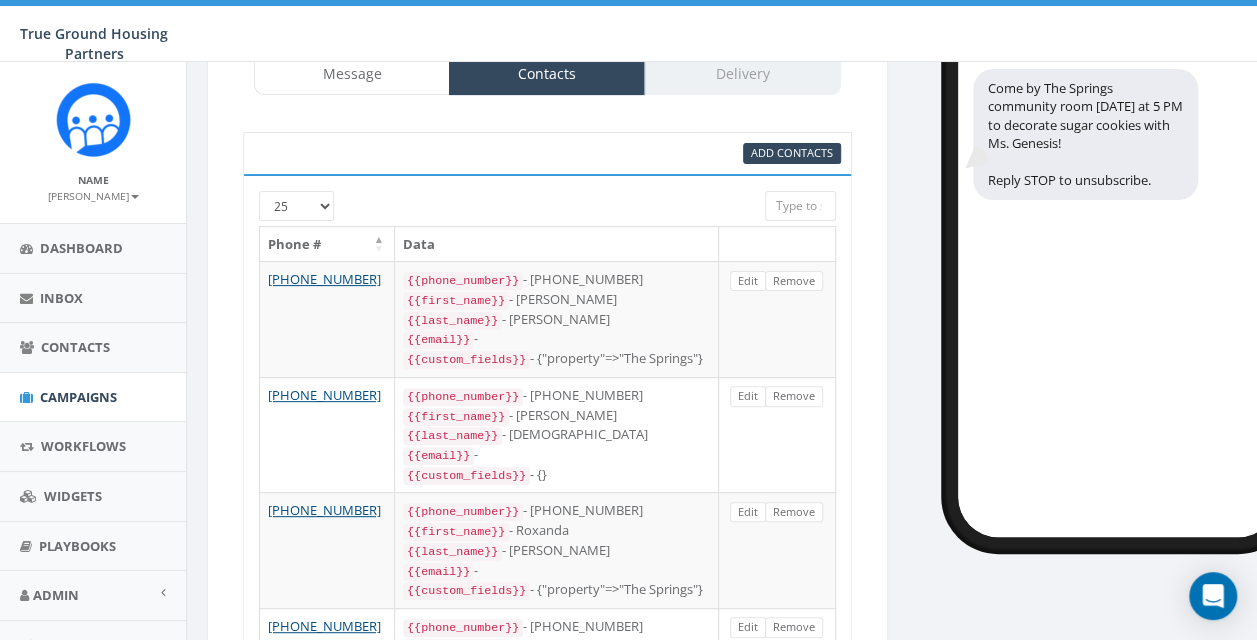 scroll, scrollTop: 0, scrollLeft: 0, axis: both 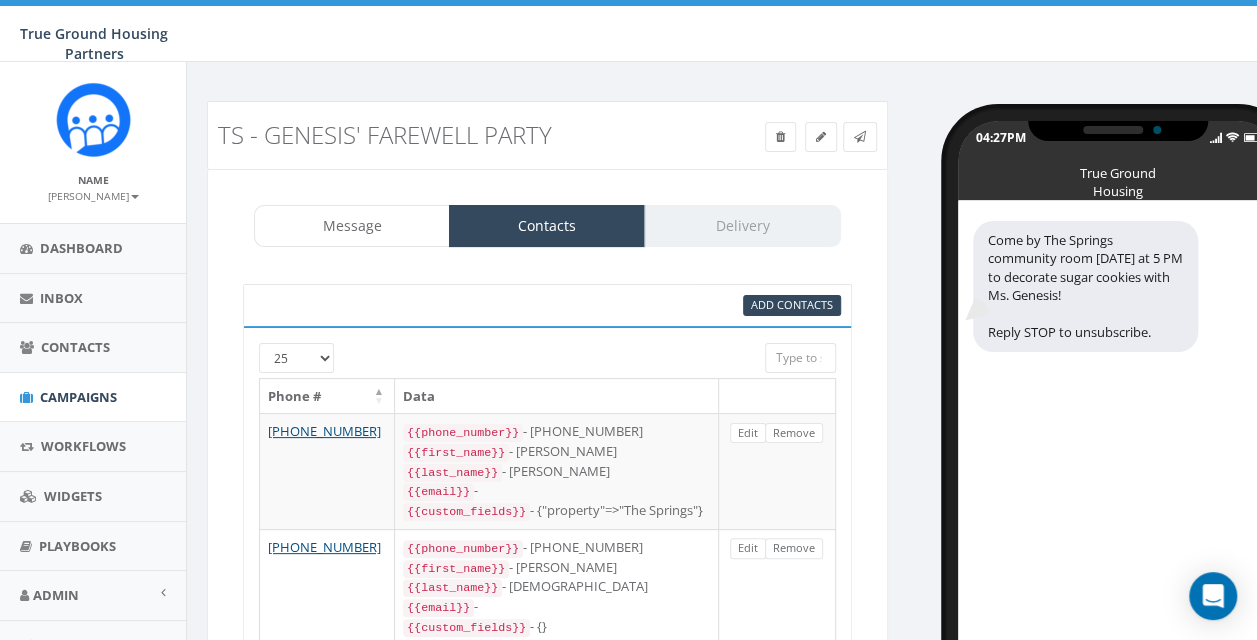click on "Message Contacts Delivery" at bounding box center (547, 226) 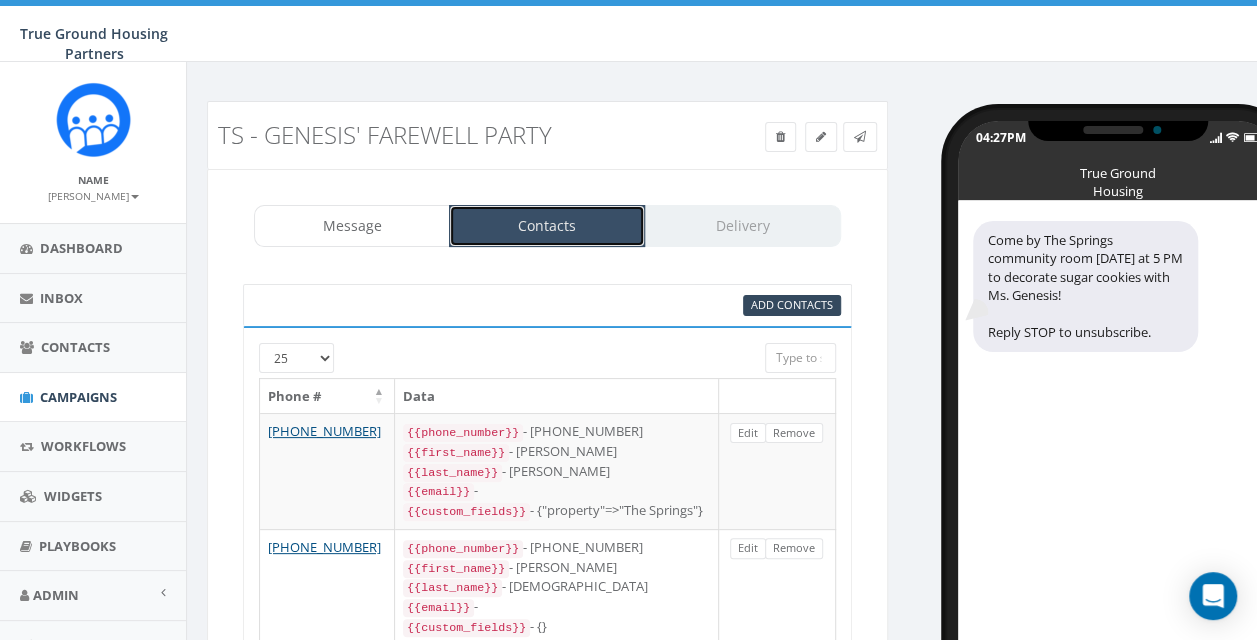 click on "Contacts" at bounding box center [547, 226] 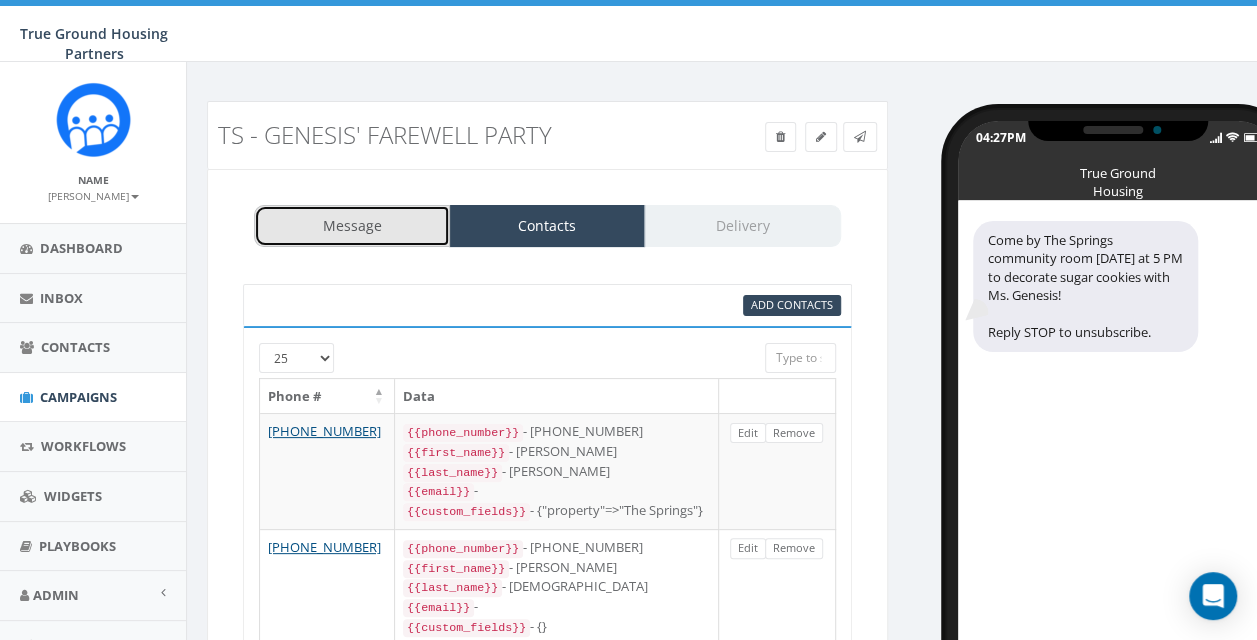 click on "Message" at bounding box center (352, 226) 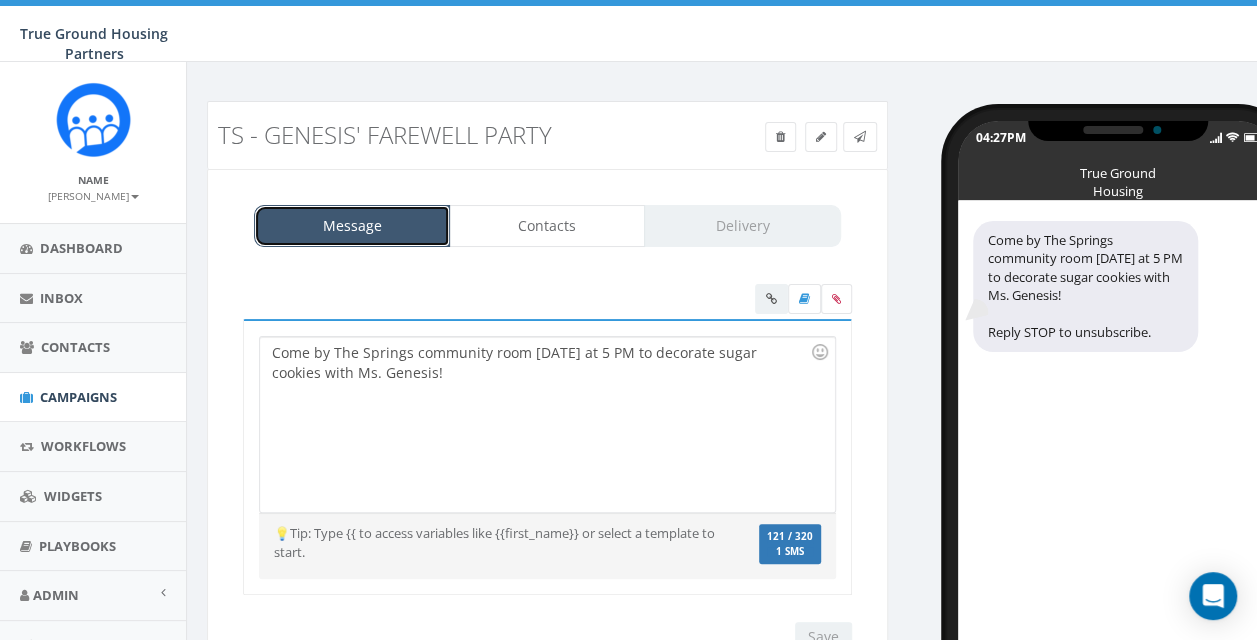 scroll, scrollTop: 89, scrollLeft: 0, axis: vertical 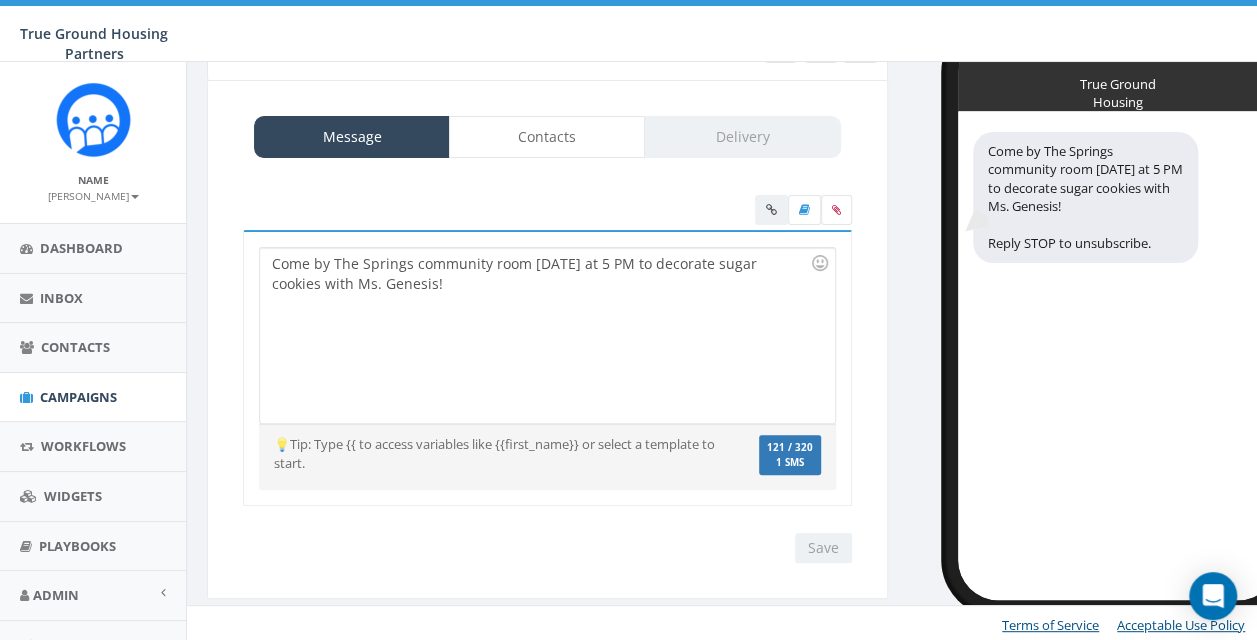 click on "Come by The Springs community room TODAY at 5 PM to decorate sugar cookies with Ms. Genesis!
Reply STOP to unsubscribe. Come by The Springs community room TODAY at 5 PM to decorate sugar cookies with Ms. Genesis!  Recent Smileys & People Animals & Nature Food & Drink Activity Travel & Places Objects Symbols Flags Diversity Diversity Diversity Diversity Diversity 💡Tip: Type {{ to access variables like {{first_name}} or select a template to start. We recommend adding an image to MMS messages. An invisible pixel may be attached to ensure delivery if one is not included. 121 / 320 1 SMS SMS" at bounding box center (547, 381) 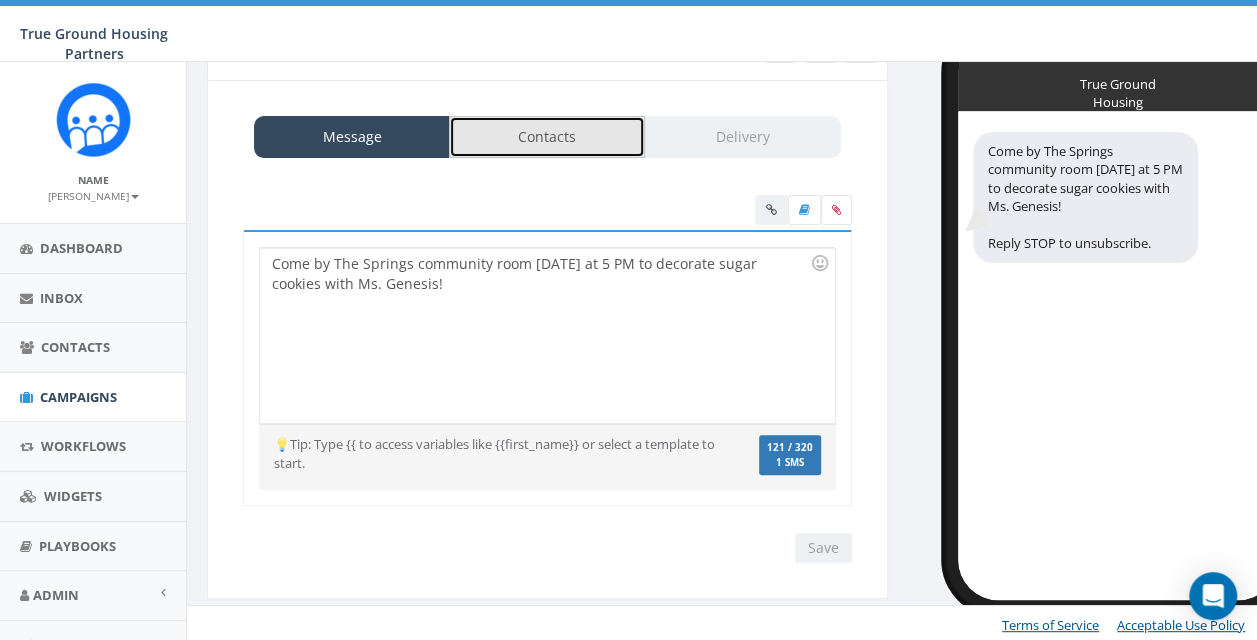 click on "Contacts" at bounding box center [547, 137] 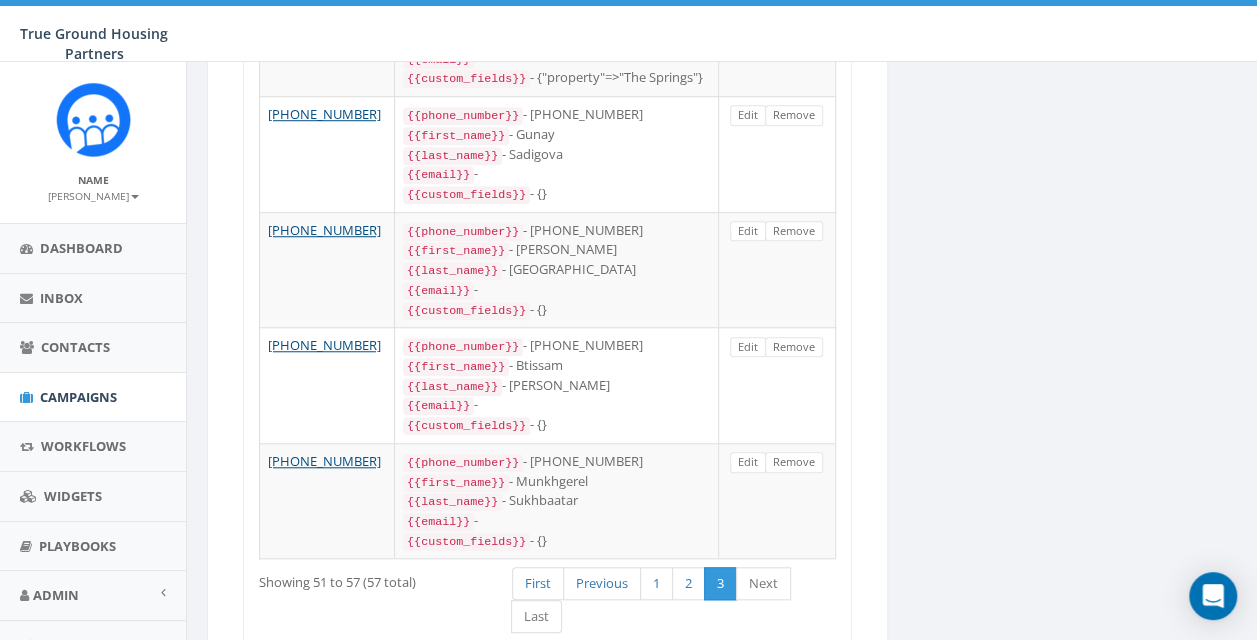 scroll, scrollTop: 742, scrollLeft: 0, axis: vertical 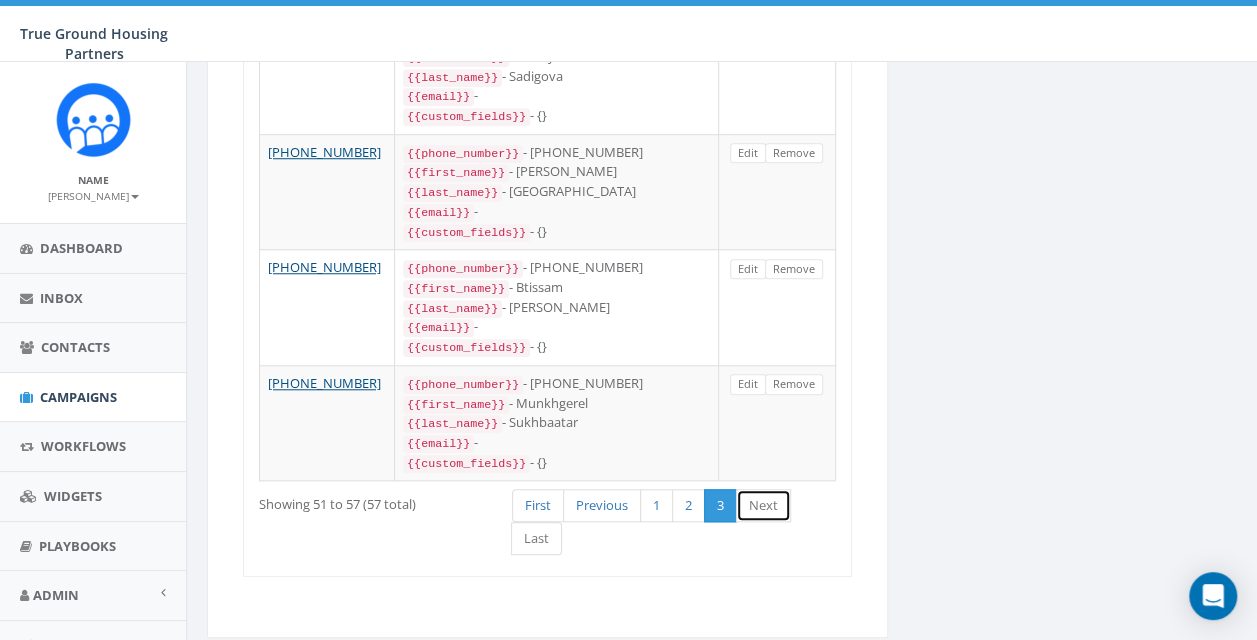 click on "Next" at bounding box center (763, 505) 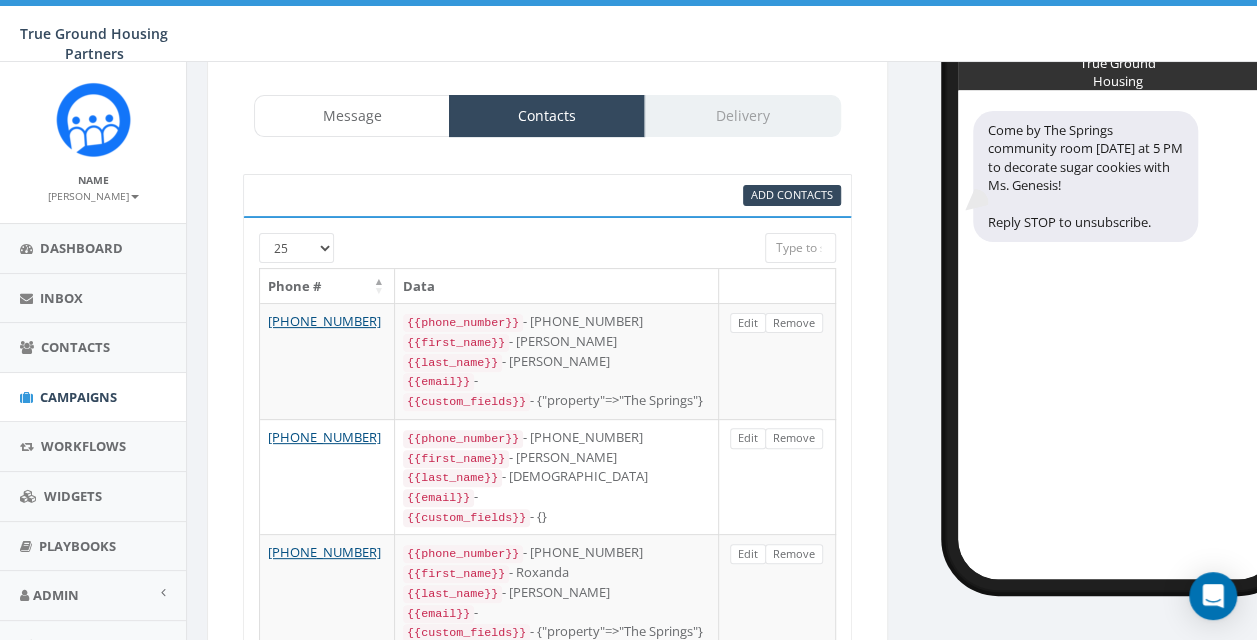 scroll, scrollTop: 0, scrollLeft: 0, axis: both 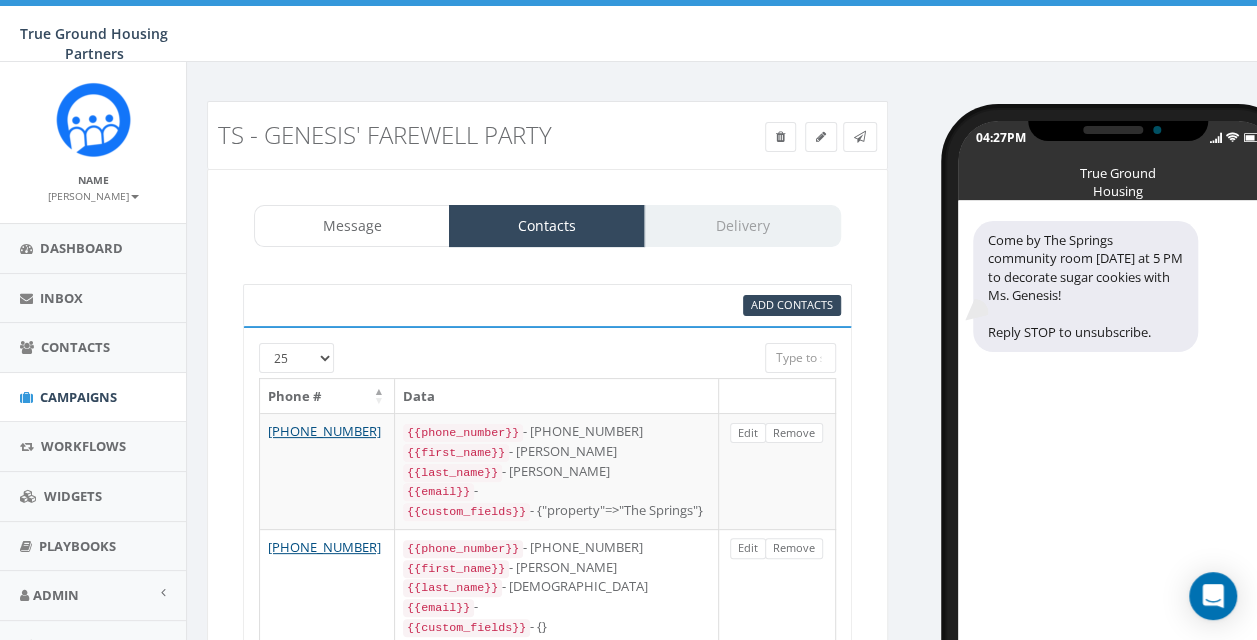 click on "Message Contacts Delivery" at bounding box center [547, 226] 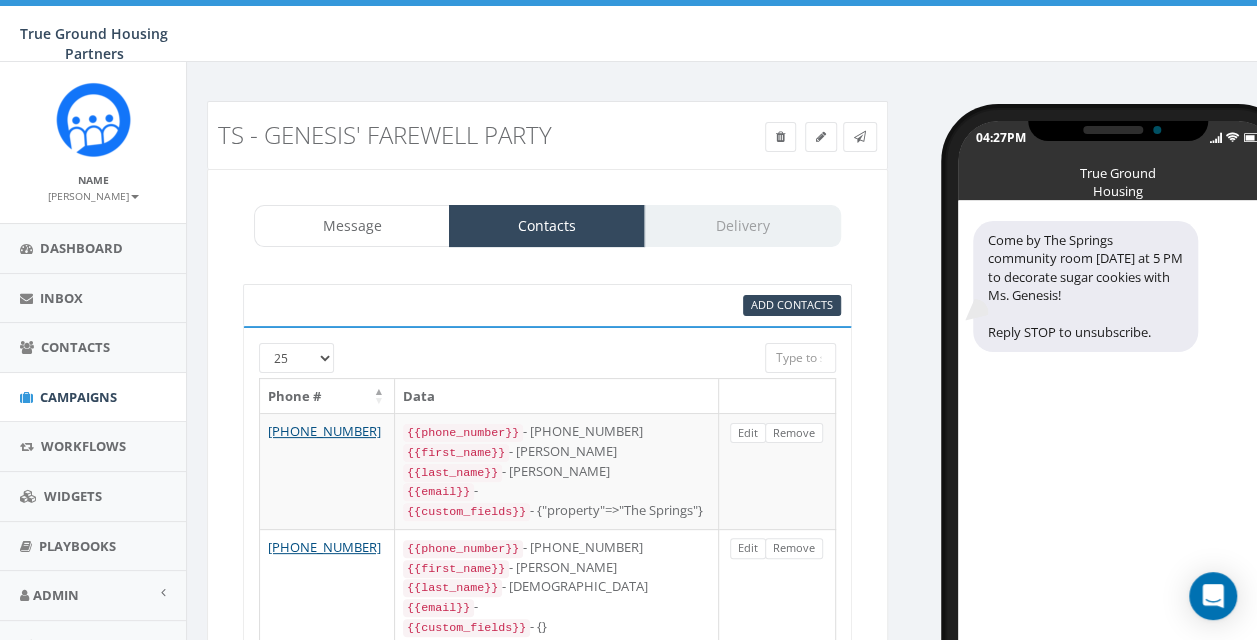 click on "Message Contacts Delivery" at bounding box center [547, 226] 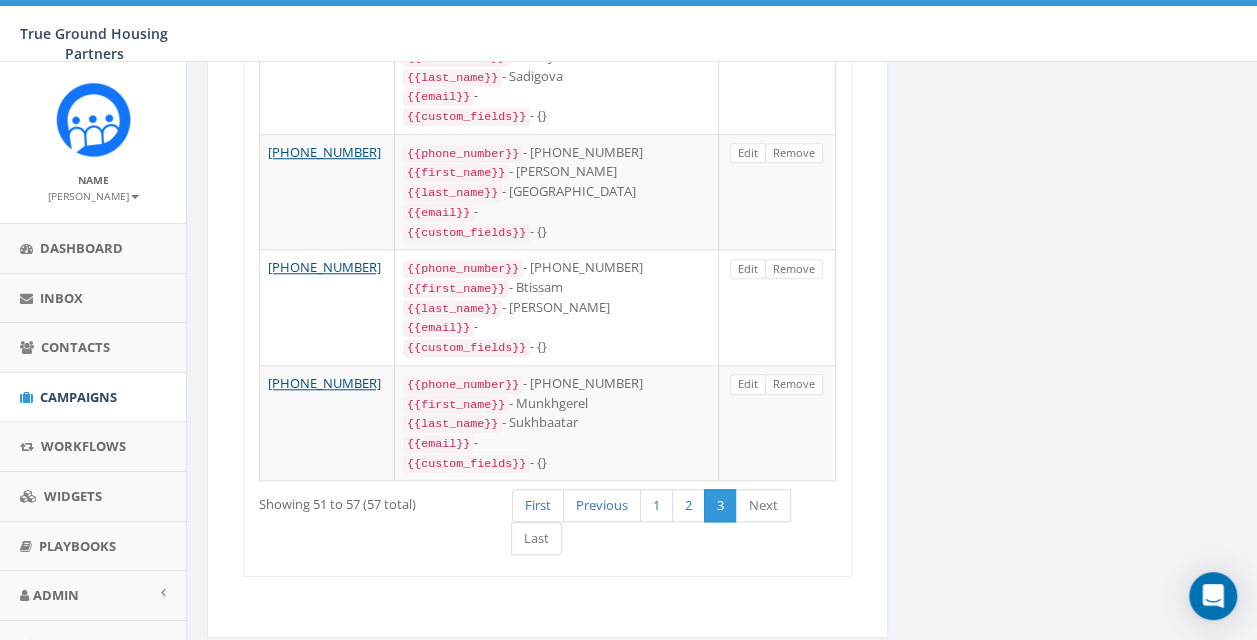 scroll, scrollTop: 742, scrollLeft: 0, axis: vertical 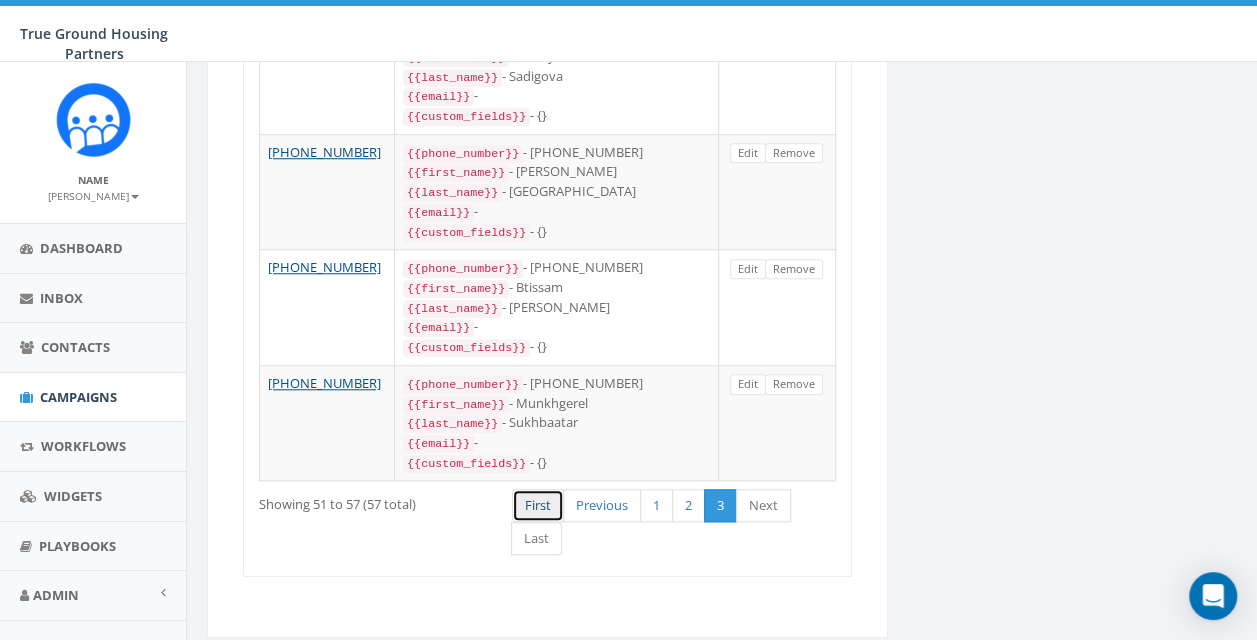 click on "First" at bounding box center [538, 505] 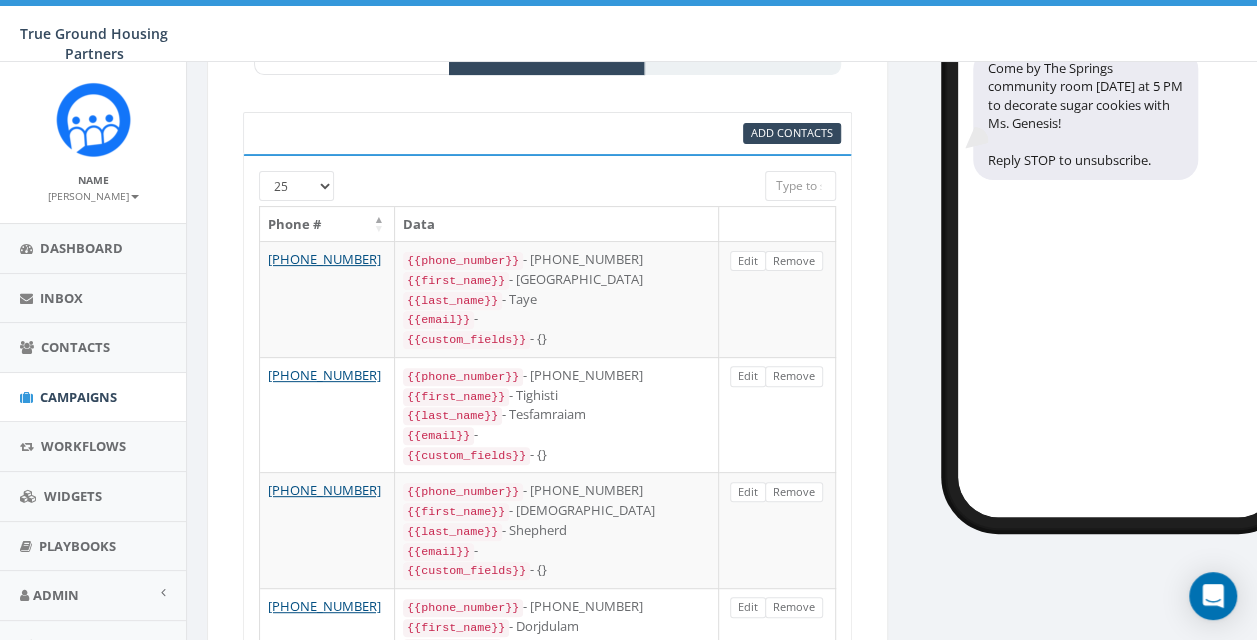 scroll, scrollTop: 0, scrollLeft: 0, axis: both 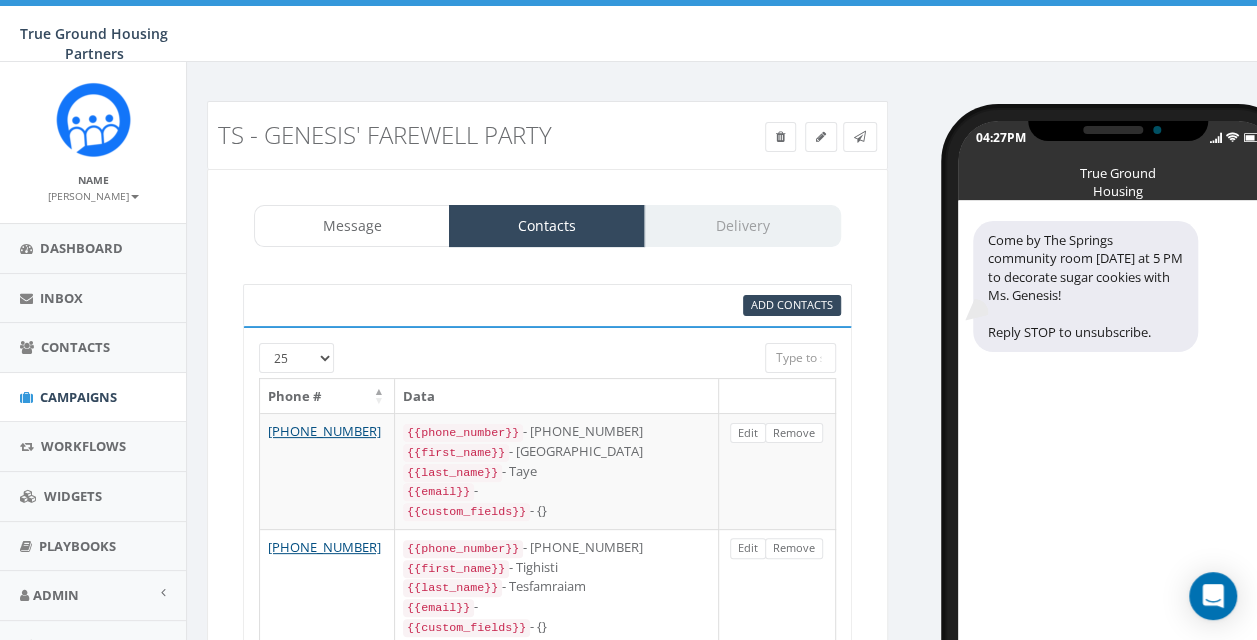 click on "Message Contacts Delivery" at bounding box center [547, 226] 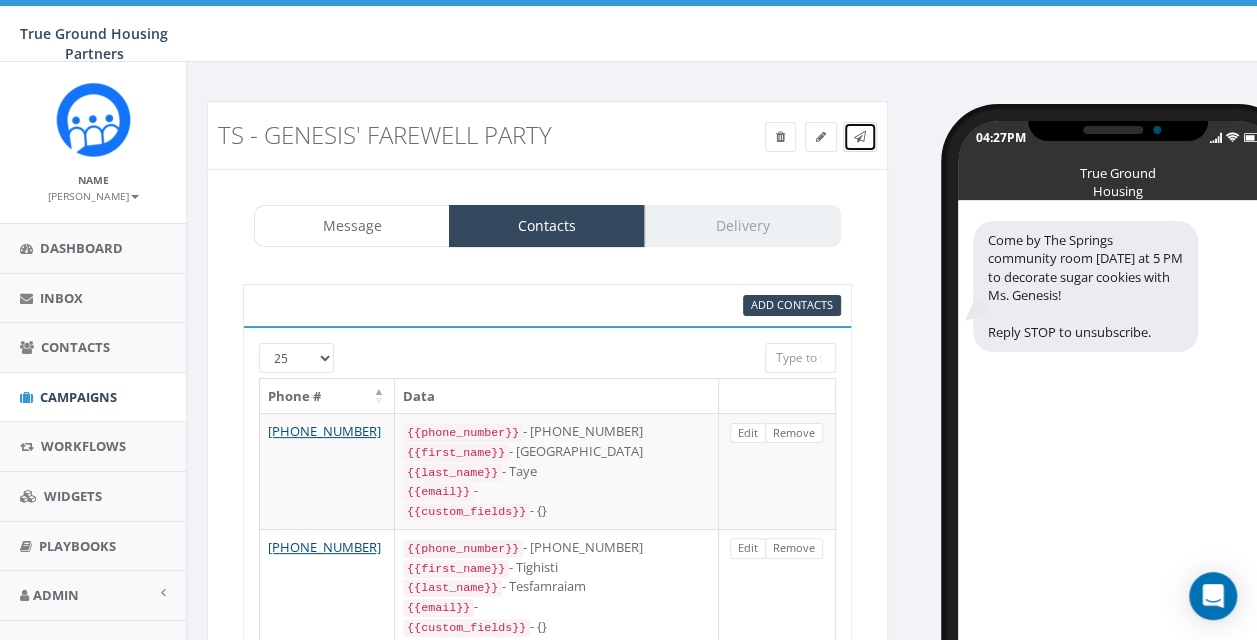 click at bounding box center (860, 137) 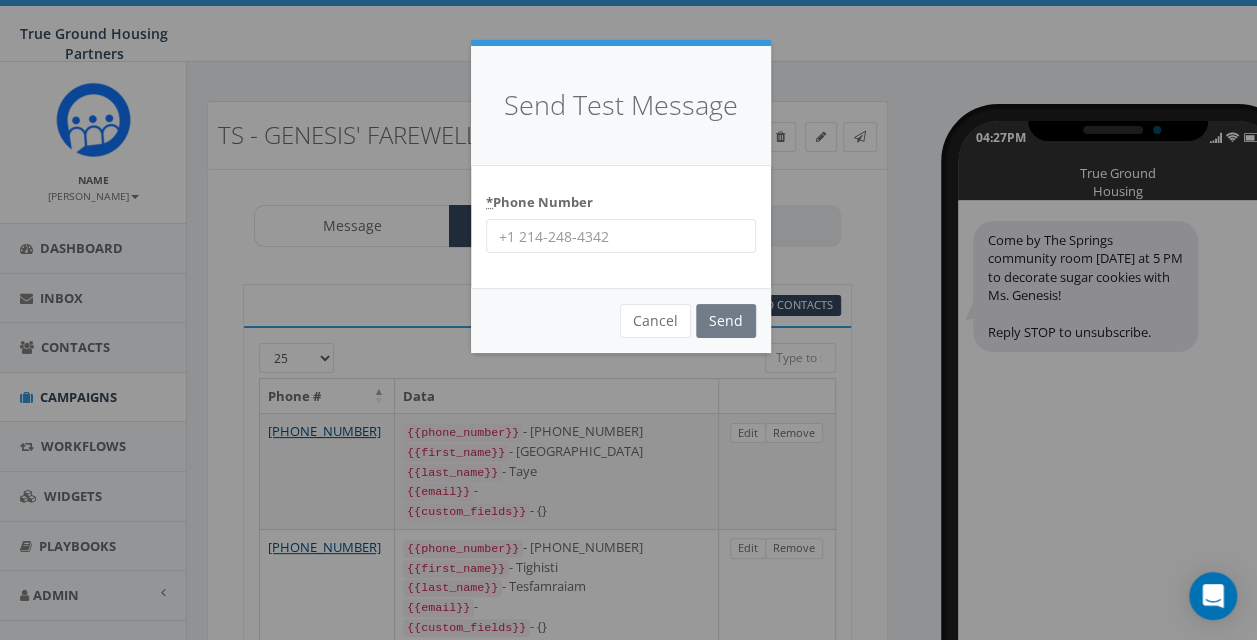 click on "*   Phone Number" at bounding box center [621, 236] 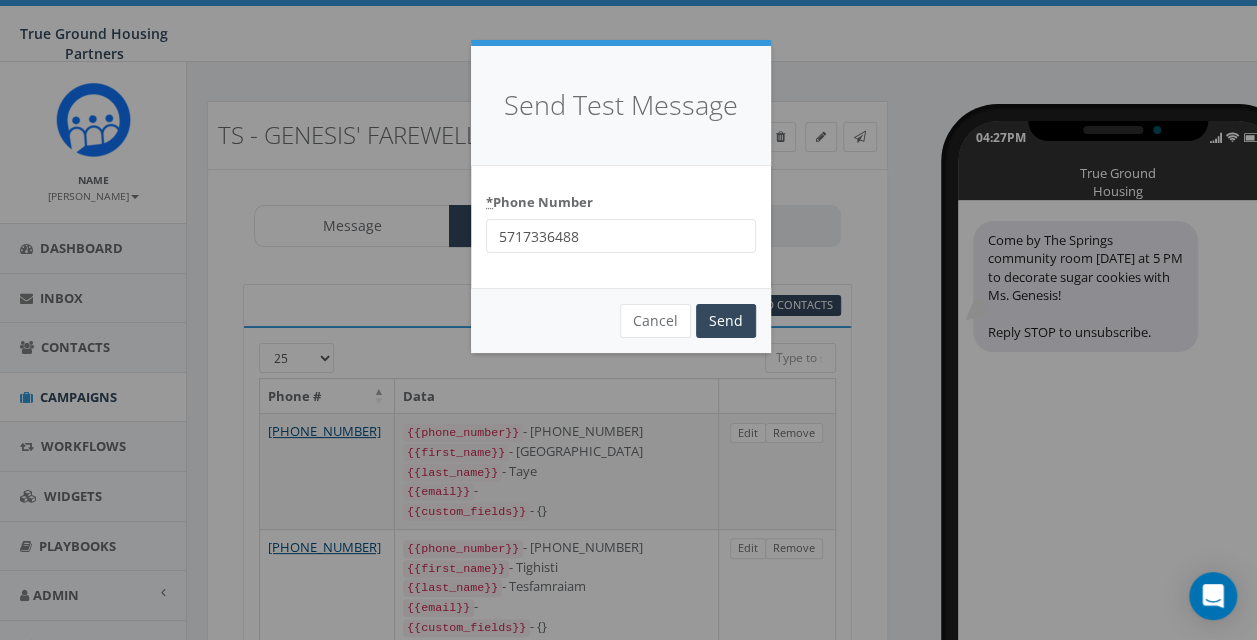 type on "5717336488" 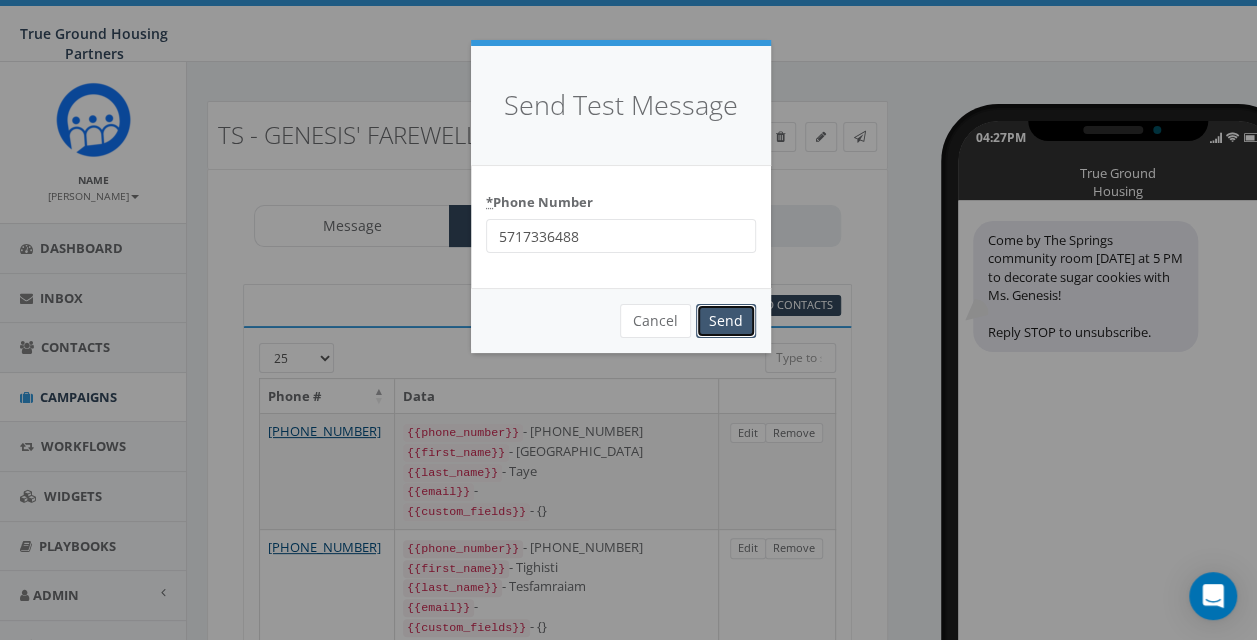 click on "Send" at bounding box center [726, 321] 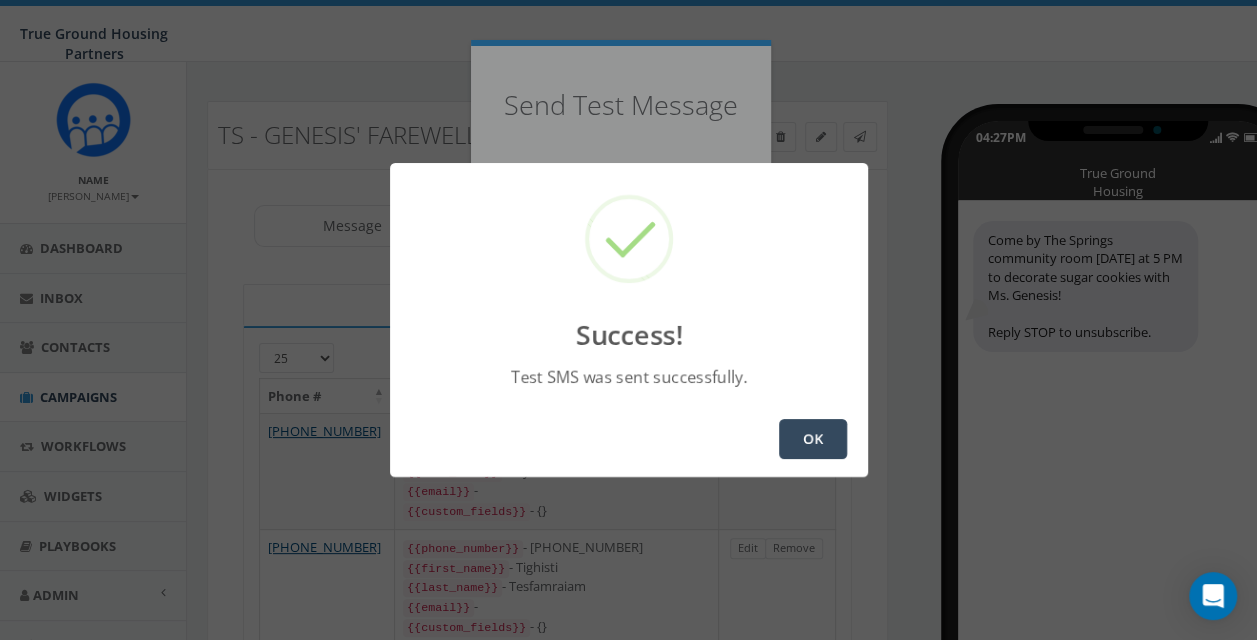 click on "OK" at bounding box center [813, 439] 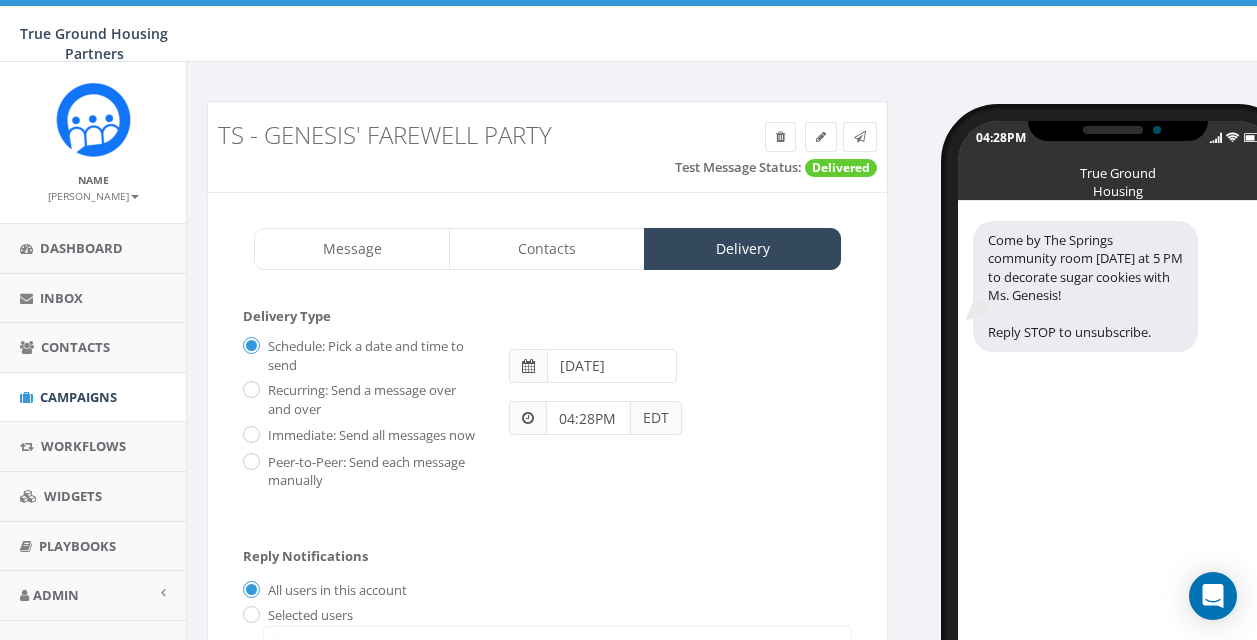 select 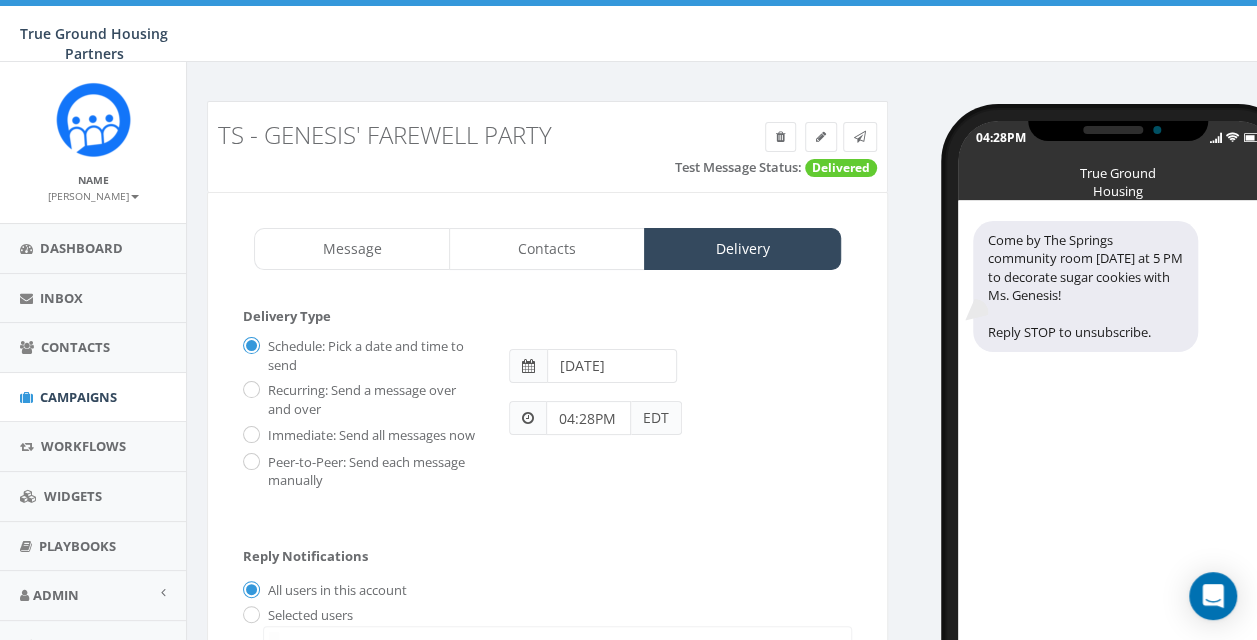 scroll, scrollTop: 0, scrollLeft: 0, axis: both 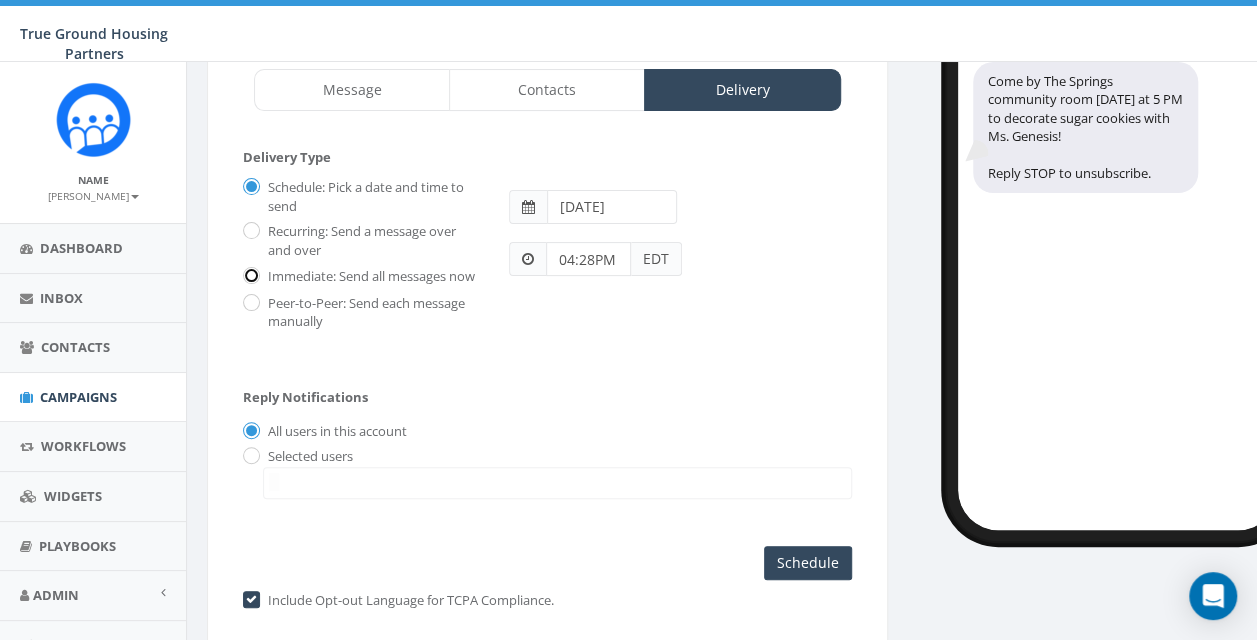 click on "Immediate: Send all messages now" at bounding box center (249, 276) 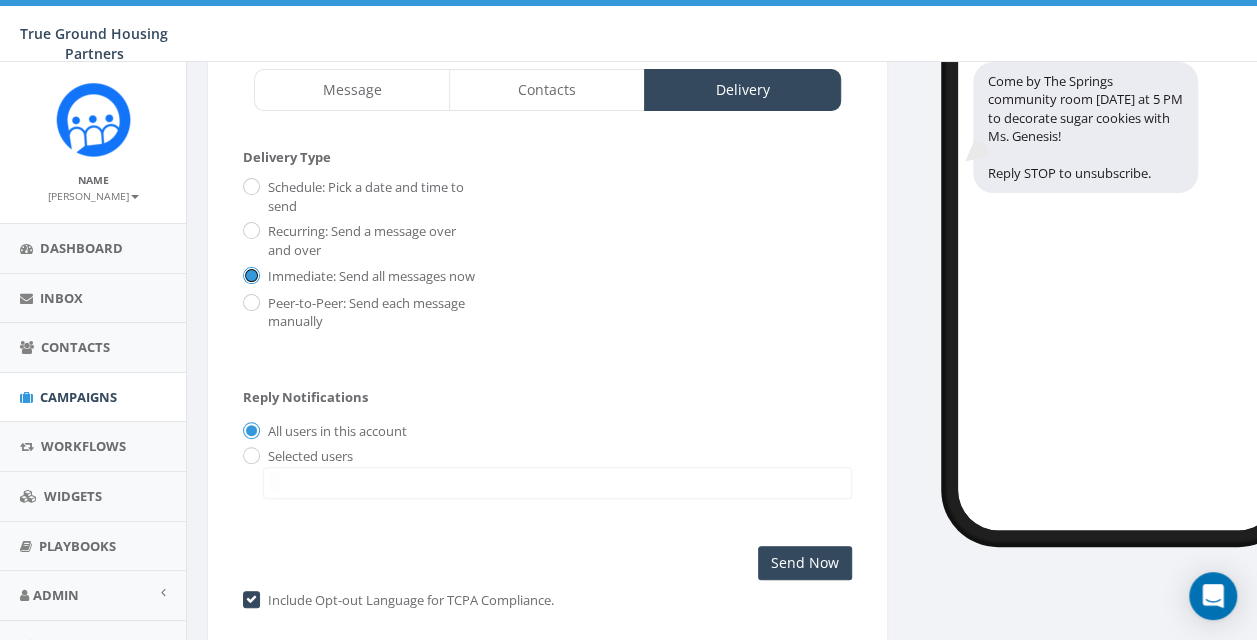 scroll, scrollTop: 260, scrollLeft: 0, axis: vertical 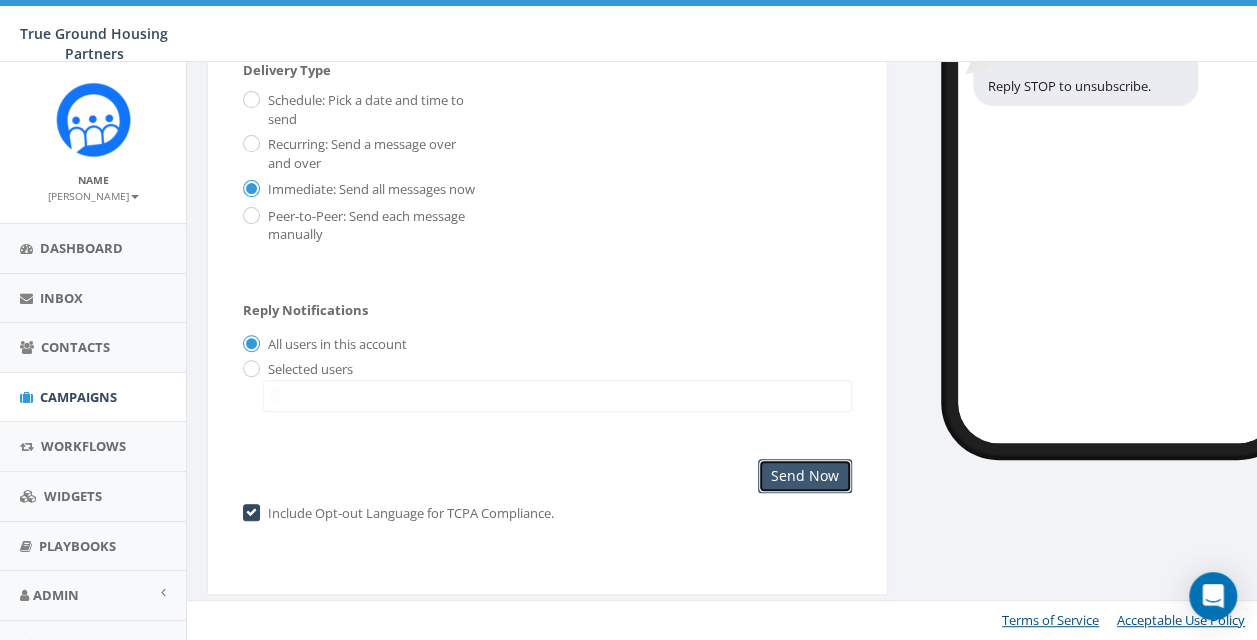 click on "Send Now" at bounding box center [805, 476] 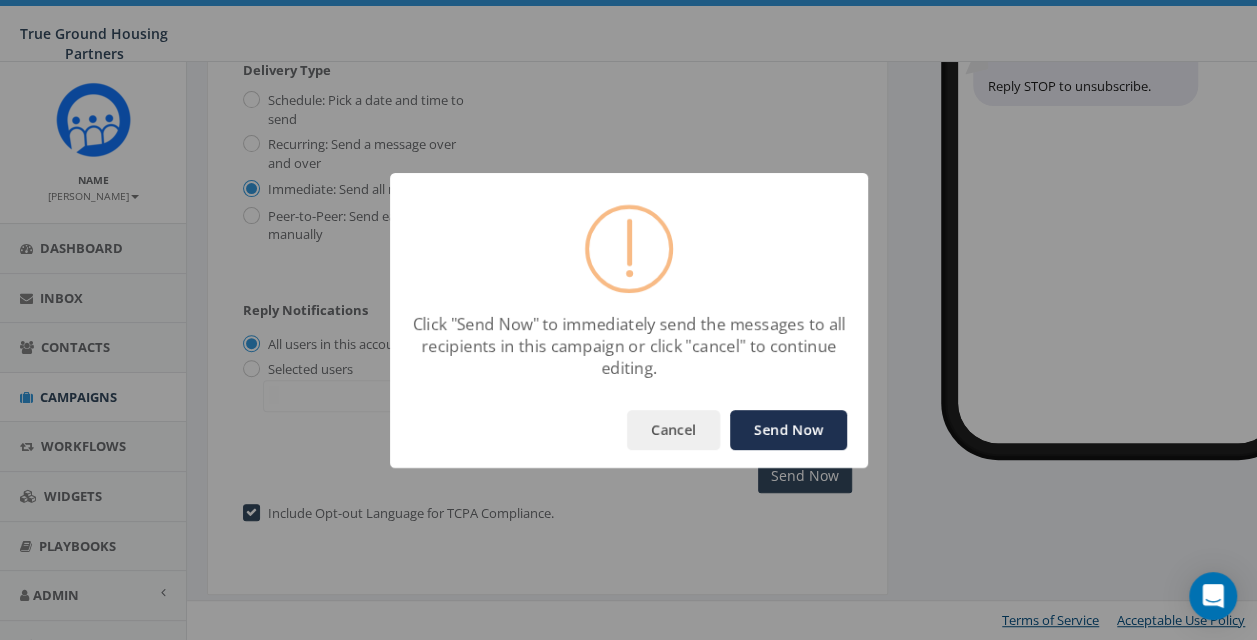 click on "Send Now" at bounding box center (788, 430) 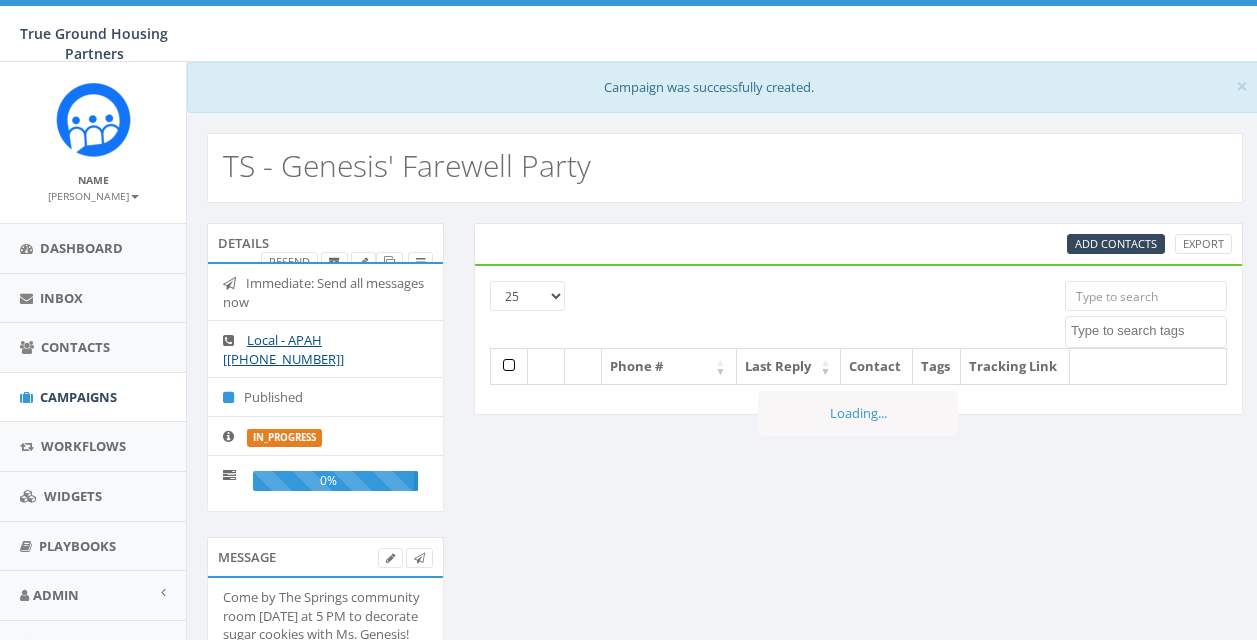 select 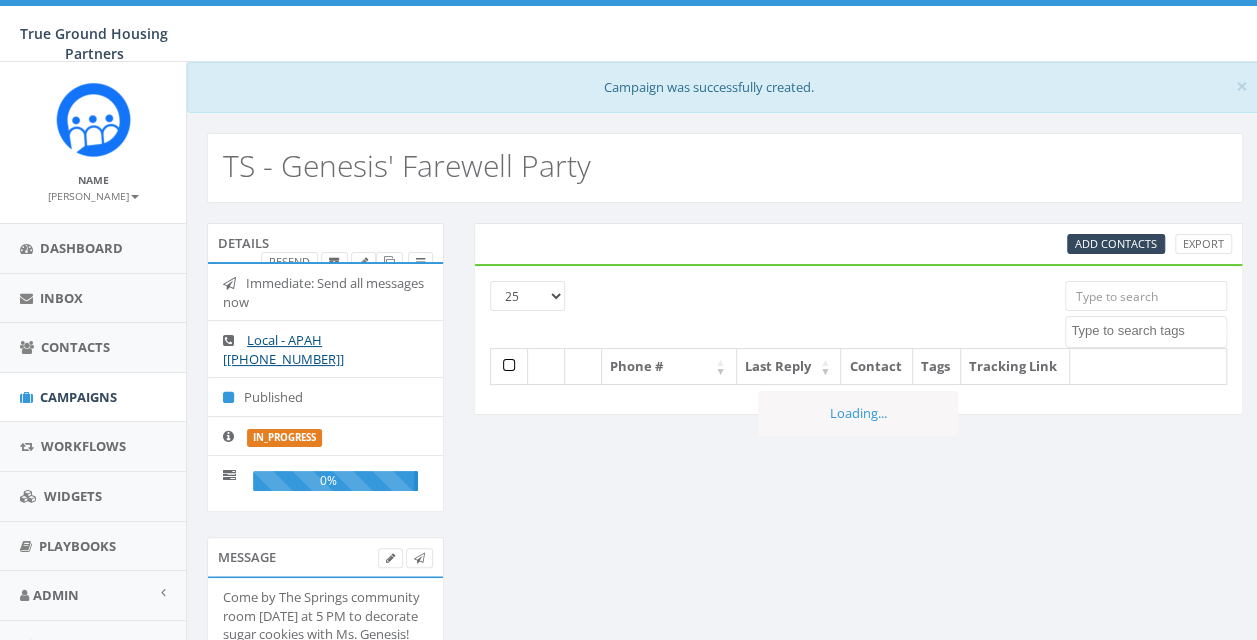 scroll, scrollTop: 0, scrollLeft: 0, axis: both 